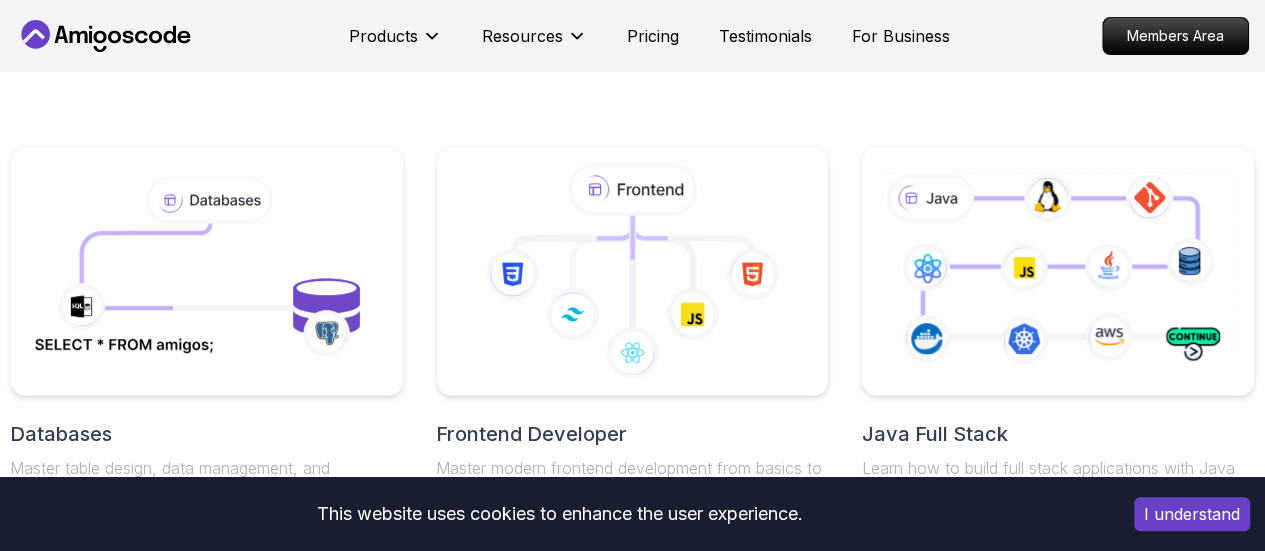 scroll, scrollTop: 400, scrollLeft: 0, axis: vertical 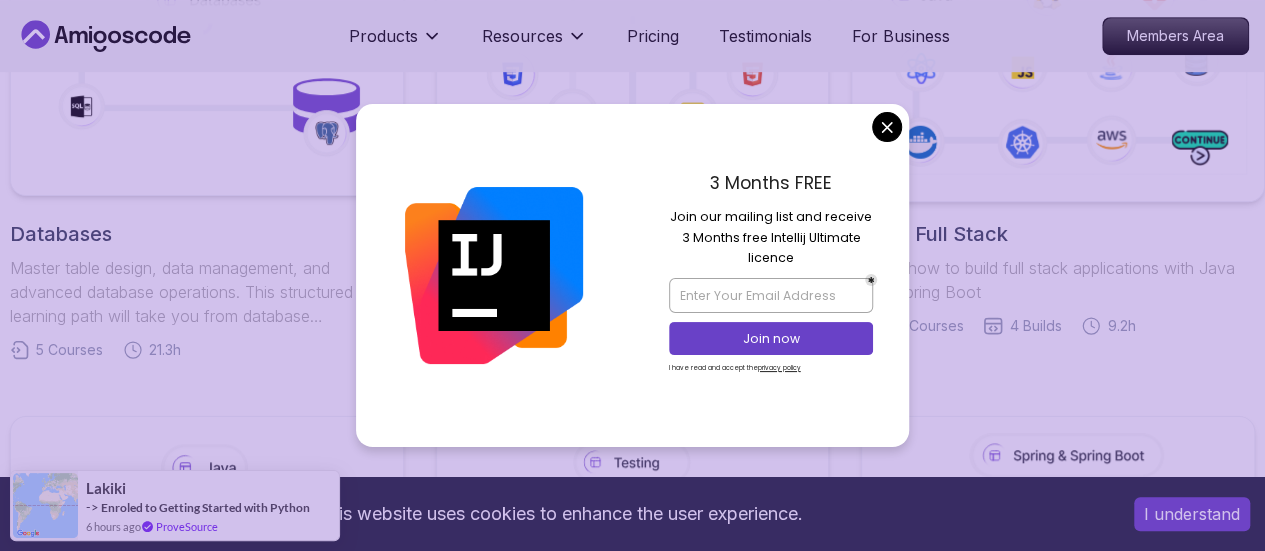 click on "This website uses cookies to enhance the user experience. I understand Products Resources Pricing Testimonials For Business Members Area Products Resources Pricing Testimonials For Business Members Area Roadmaps Start with our   Step-by-Step Roadmaps! Master in-demand tech skills with our proven learning roadmaps. From beginner to expert, follow structured paths that thousands of developers use to land high-paying jobs and accelerate their careers in software development. Databases Master table design, data management, and advanced database operations. This structured learning path will take you from database fundamentals to advanced SQL queries. 5   Courses 21.3h Frontend Developer Master modern frontend development from basics to advanced React applications. This structured learning path will take you from HTML fundamentals to building complex React applications. 10   Courses 8.7h Java Full Stack Learn how to build full stack applications with Java and Spring Boot 29   Courses 4   Builds 9.2h 18   Courses 4" at bounding box center [632, 788] 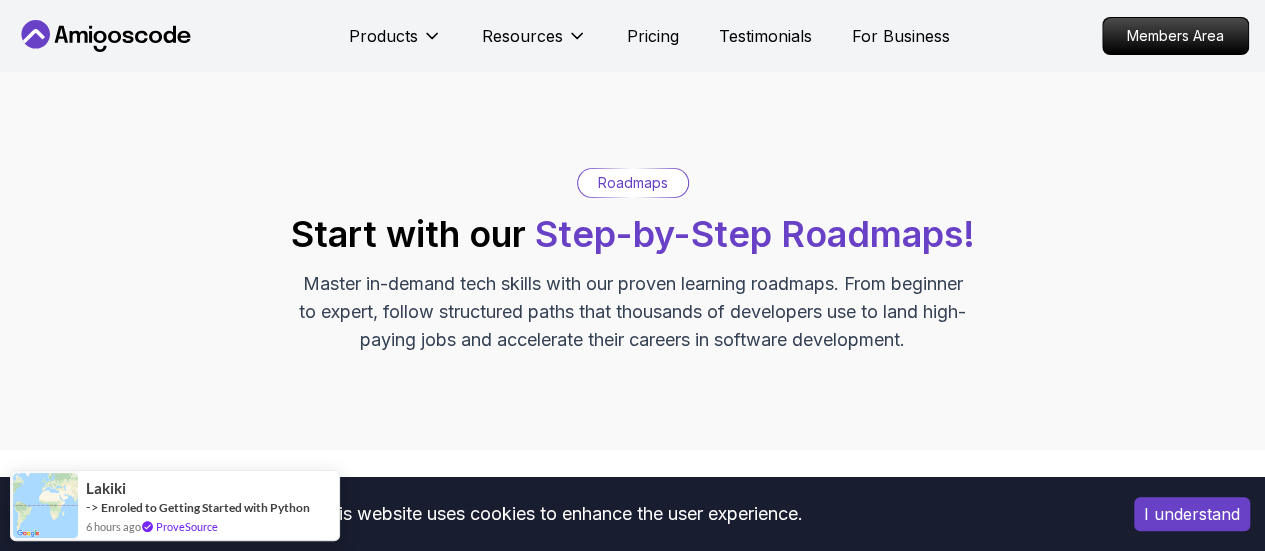 scroll, scrollTop: 500, scrollLeft: 0, axis: vertical 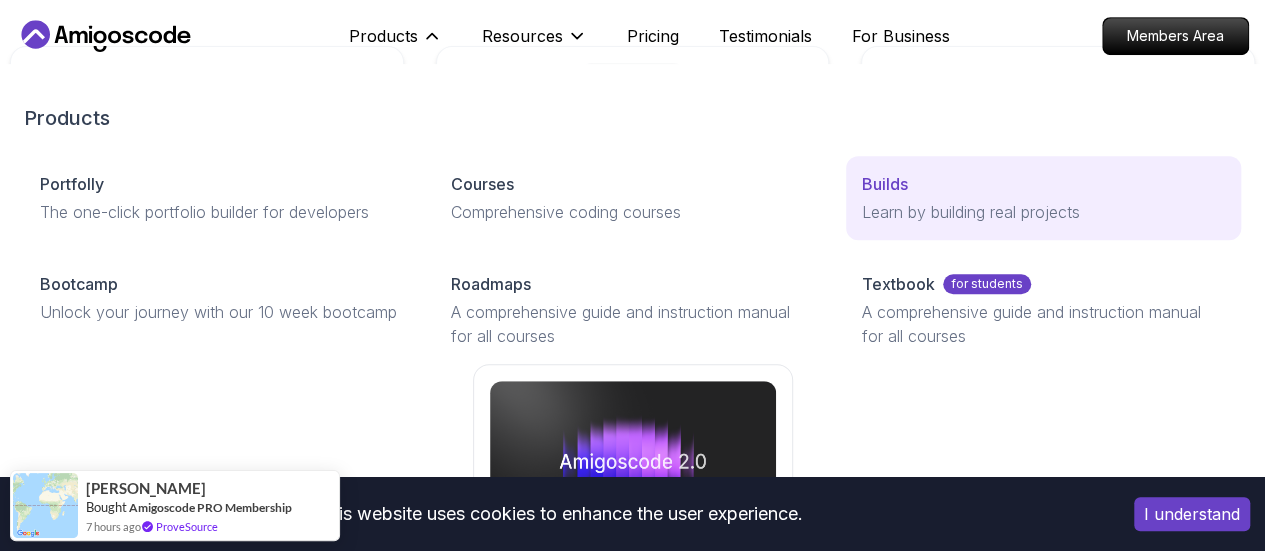 click on "Builds" at bounding box center [1043, 184] 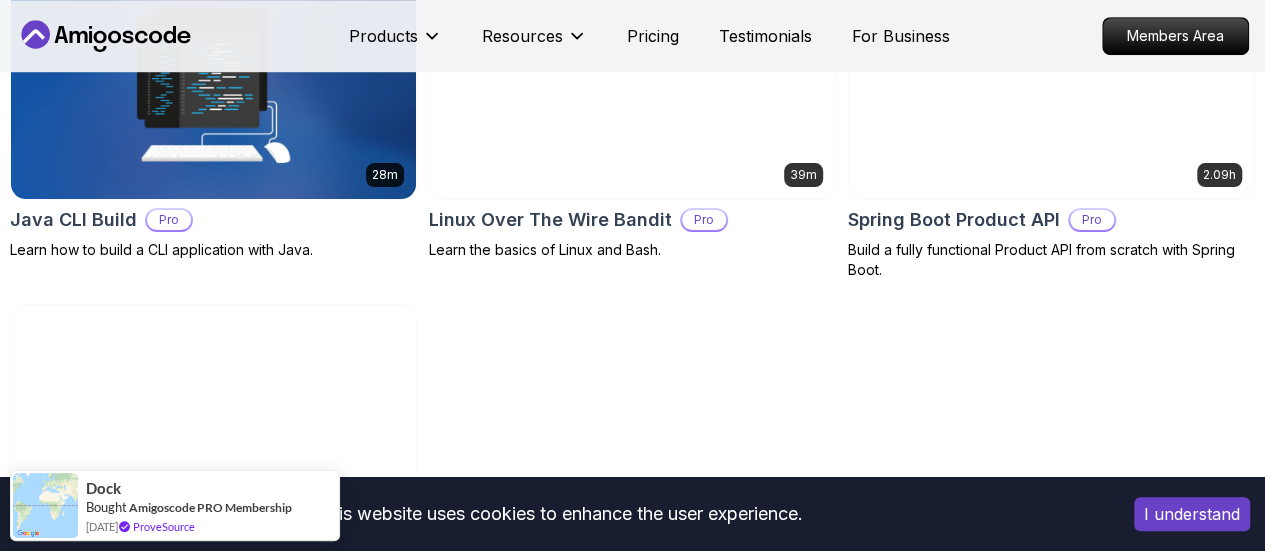 scroll, scrollTop: 700, scrollLeft: 0, axis: vertical 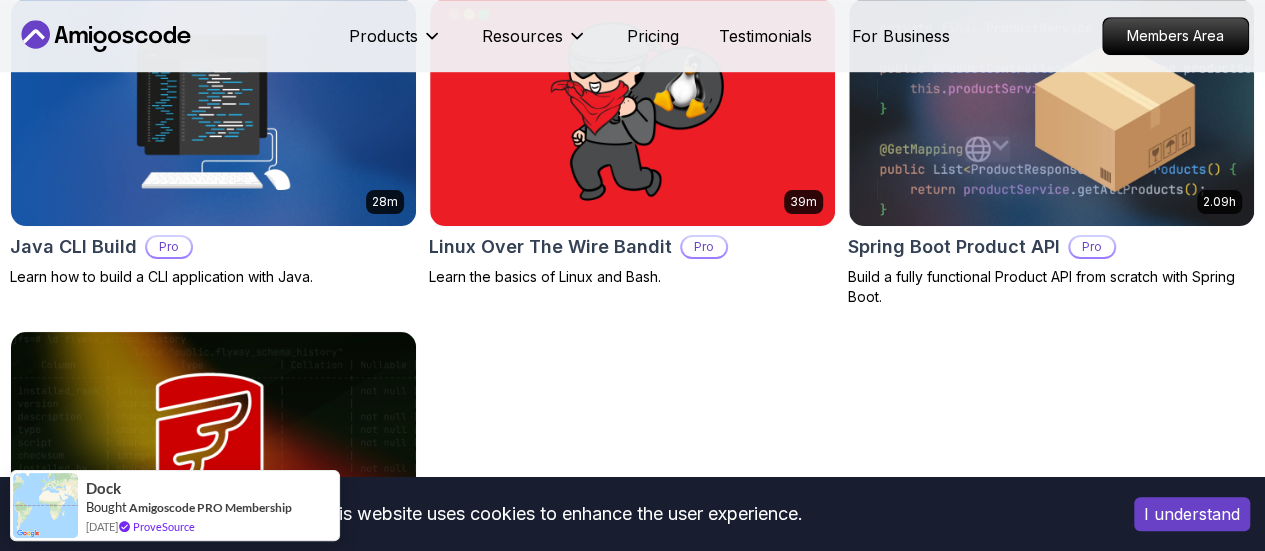 click on "Free" at bounding box center [0, 0] 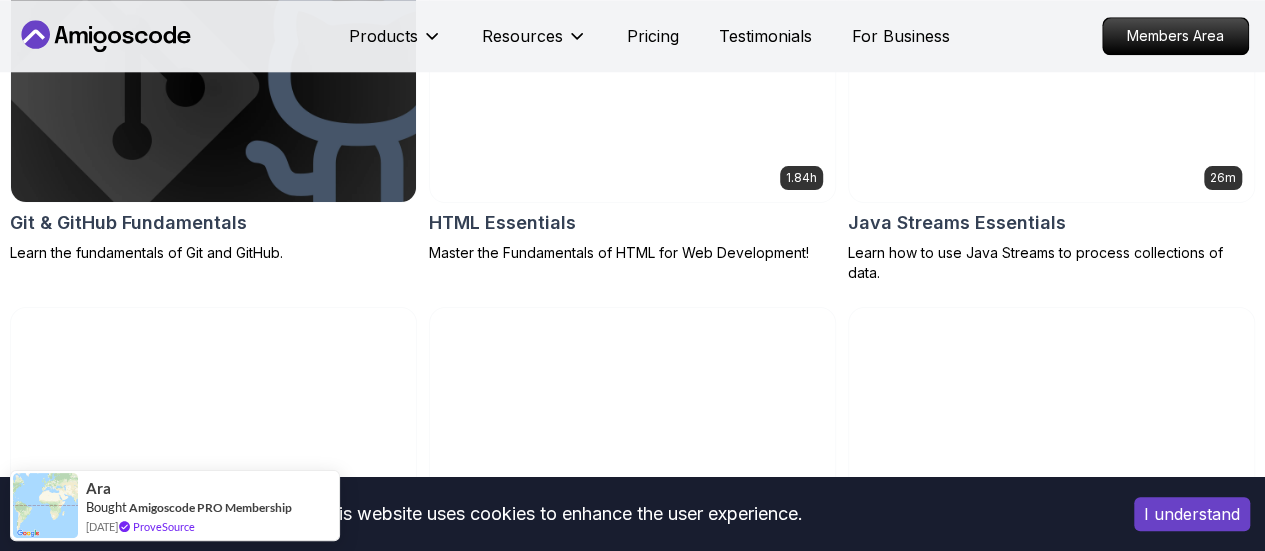 scroll, scrollTop: 1100, scrollLeft: 0, axis: vertical 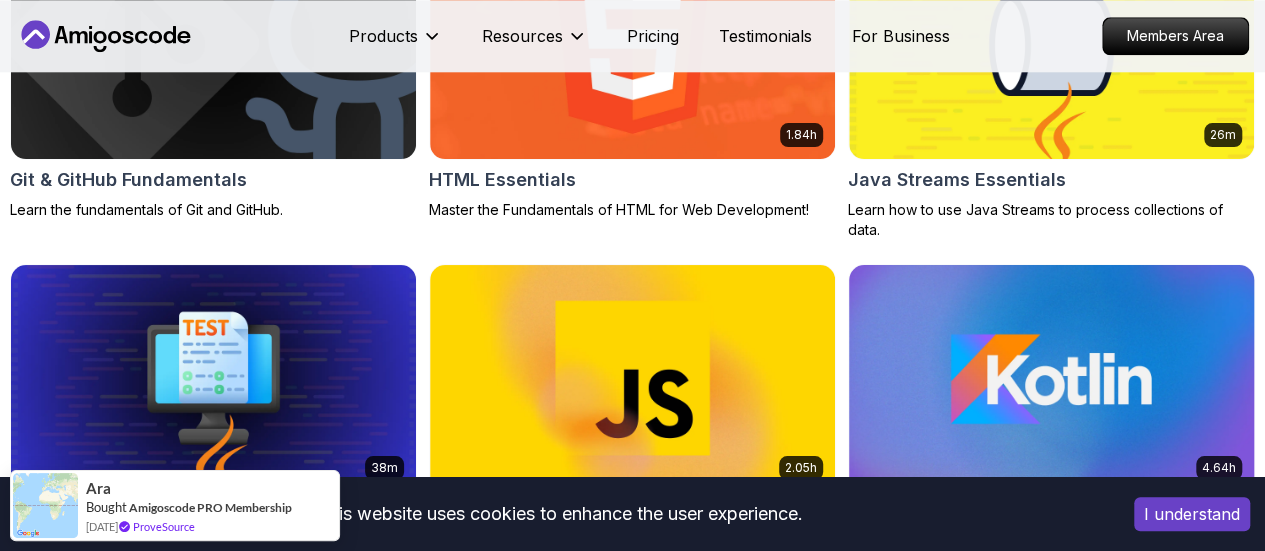 click at bounding box center (1051, 378) 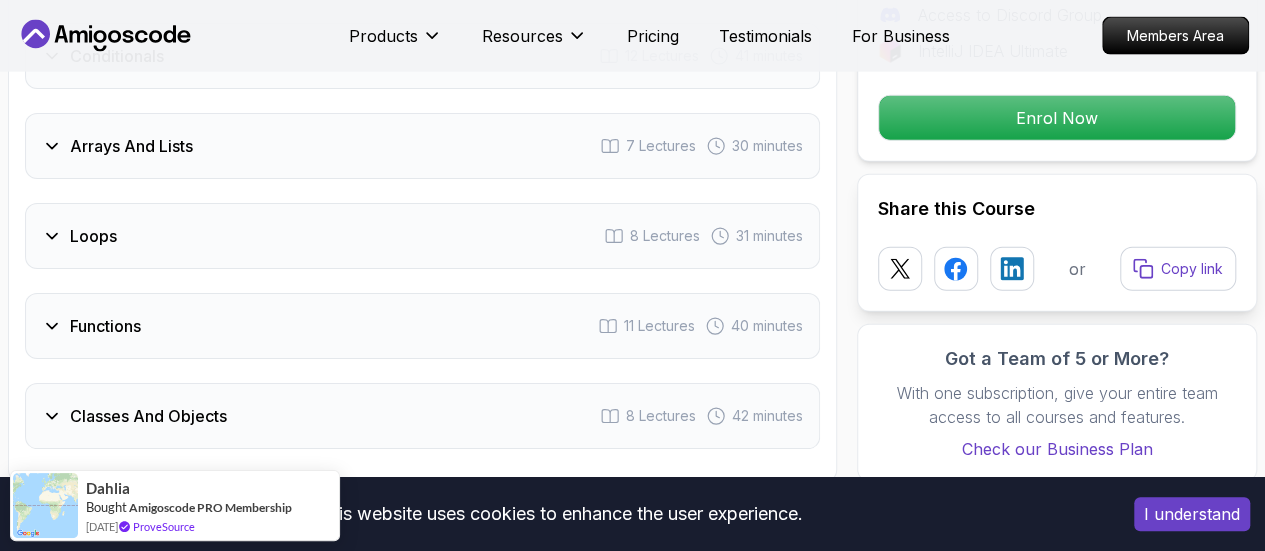 scroll, scrollTop: 2500, scrollLeft: 0, axis: vertical 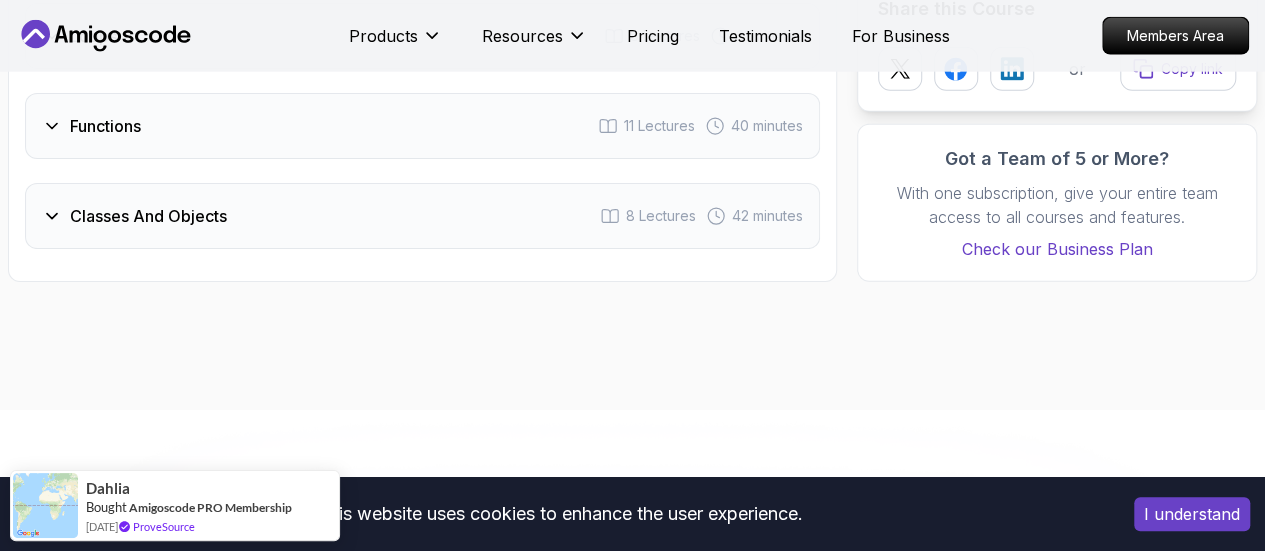 click on "Classes And Objects 8   Lectures     42 minutes" at bounding box center [422, 216] 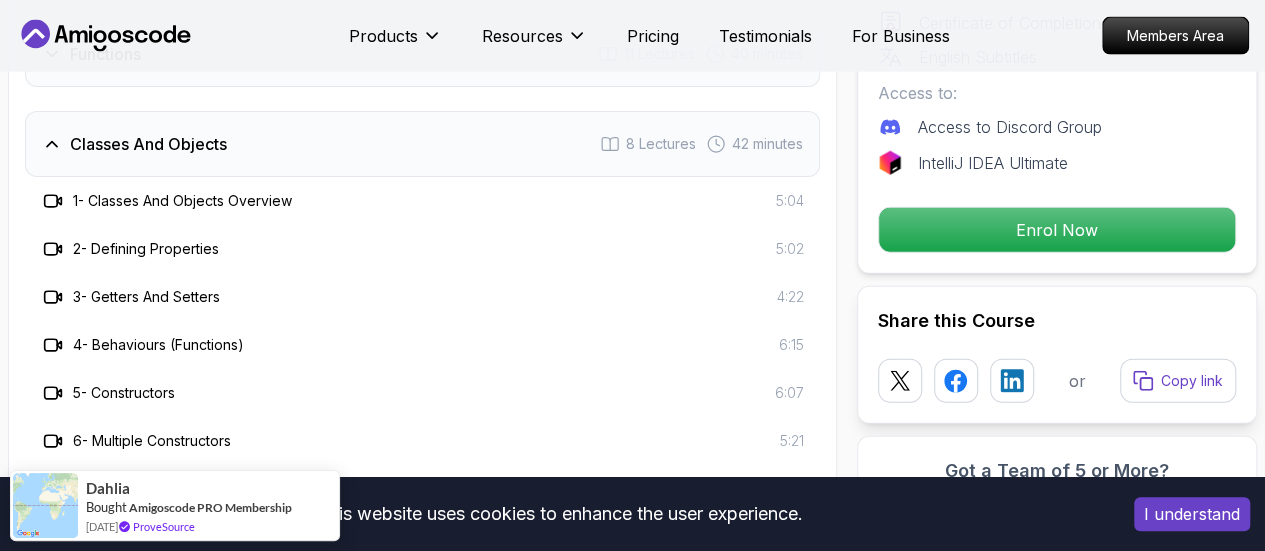 scroll, scrollTop: 2212, scrollLeft: 0, axis: vertical 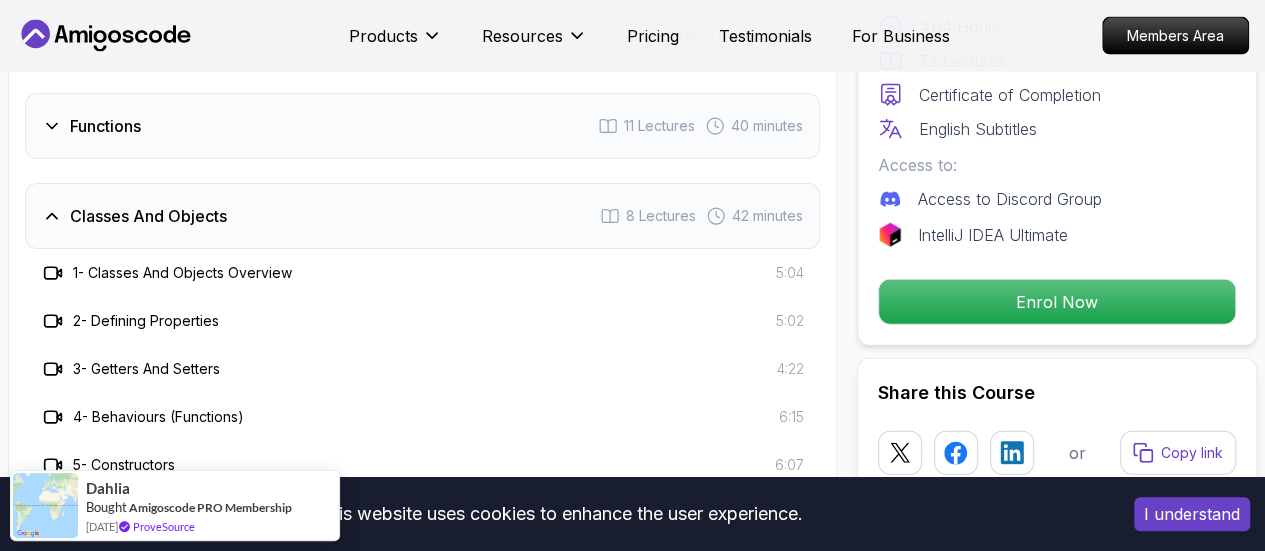 click on "Functions 11   Lectures     40 minutes" at bounding box center (422, 126) 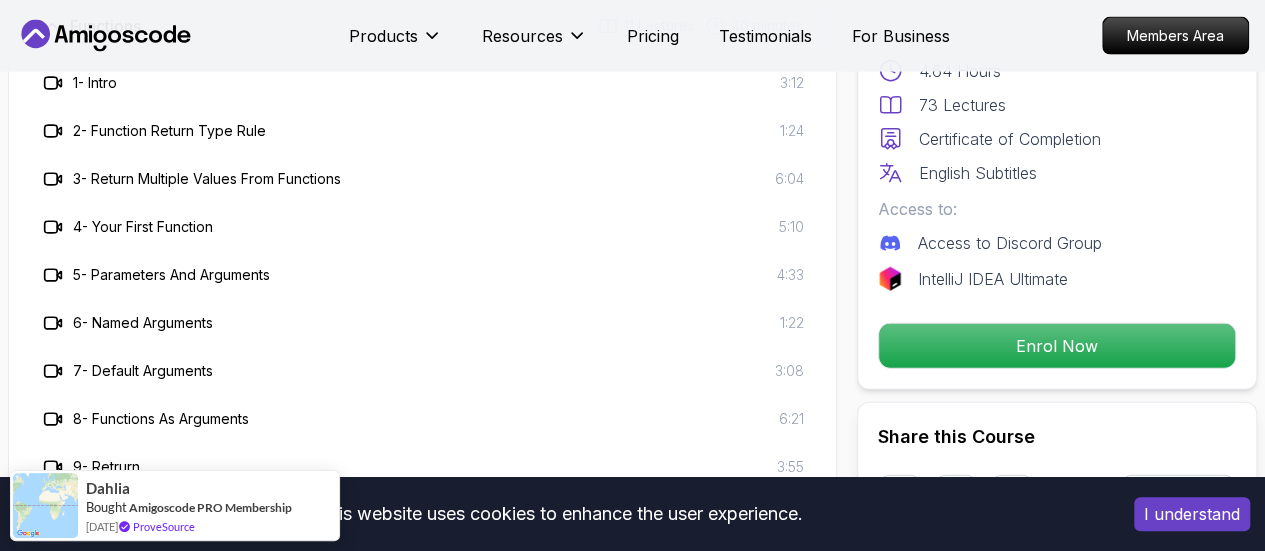 scroll, scrollTop: 2412, scrollLeft: 0, axis: vertical 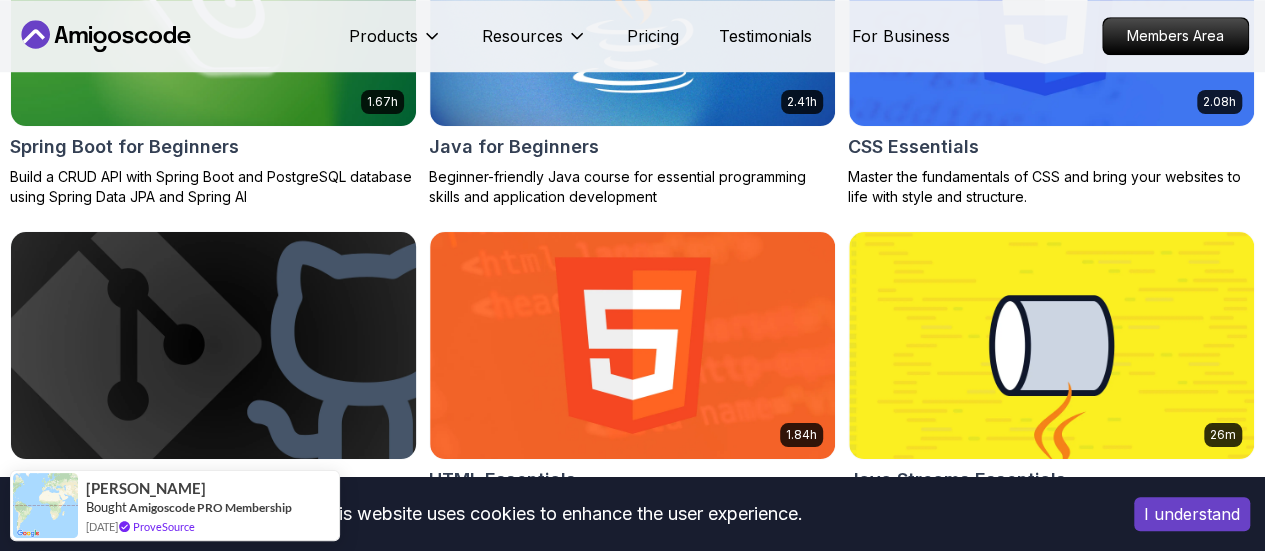 click at bounding box center [213, 345] 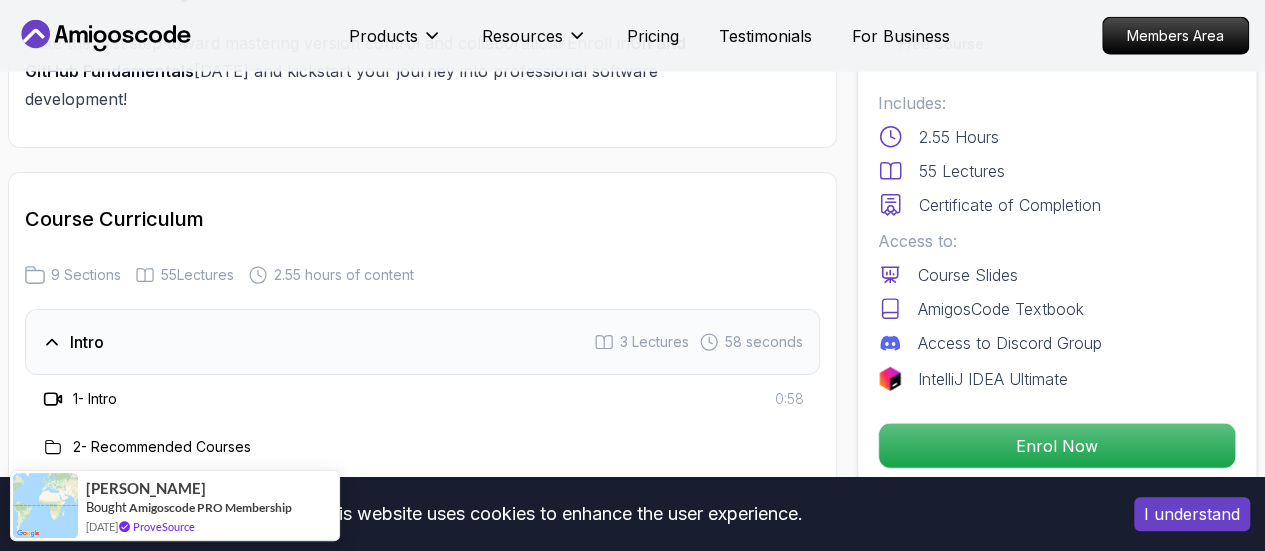 scroll, scrollTop: 2400, scrollLeft: 0, axis: vertical 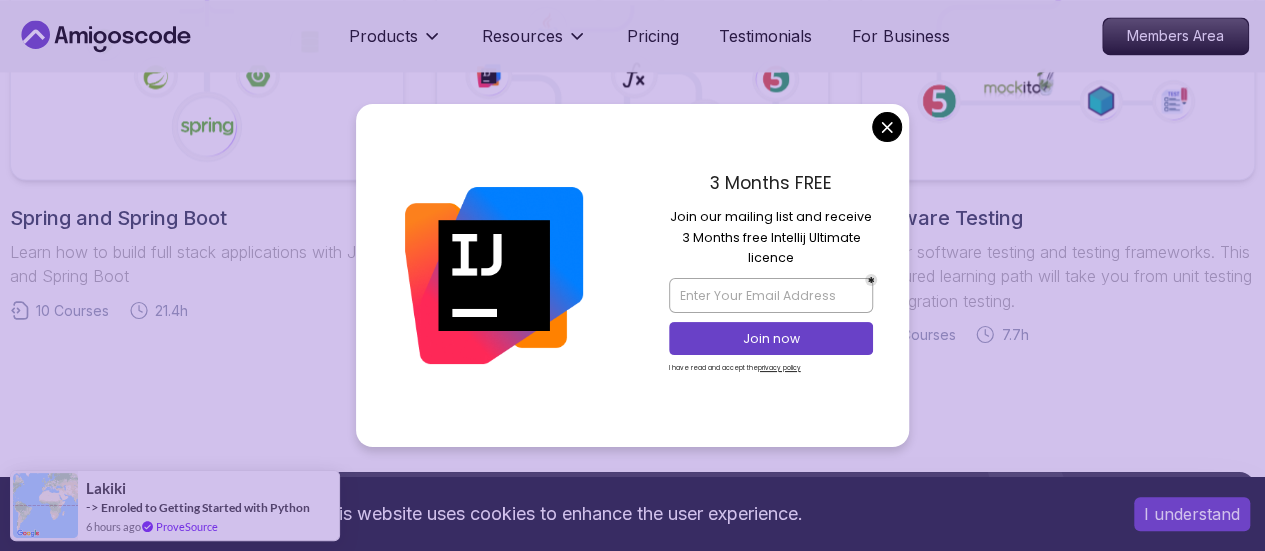 click on "This website uses cookies to enhance the user experience. I understand Products Resources Pricing Testimonials For Business Members Area Products Resources Pricing Testimonials For Business Members Area Databases Databases  Roadmap Master table design, data management, and advanced database operations. This structured learning path will take you from database fundamentals to advanced SQL queries. Getting Started Let’s kick things off! Begin your journey by completing the first step and unlocking your roadmap. 1 Linux and Operating Systems Learn the core building blocks of web development beginner 1   Course   6 hours  of content 1 6.00h Linux Fundamentals Pro Learn the fundamentals of Linux and how to use the command line 2 Up and Running with SQL and Databases Learn the core building blocks of web development beginner 1   Course   1.9 hours  of content 2 1.91h Up and Running with SQL and Databases Learn SQL and databases from the ground up. 3 SQL and Database Fundamentals beginner 1   Course   3.4 hours 3" at bounding box center (632, -1855) 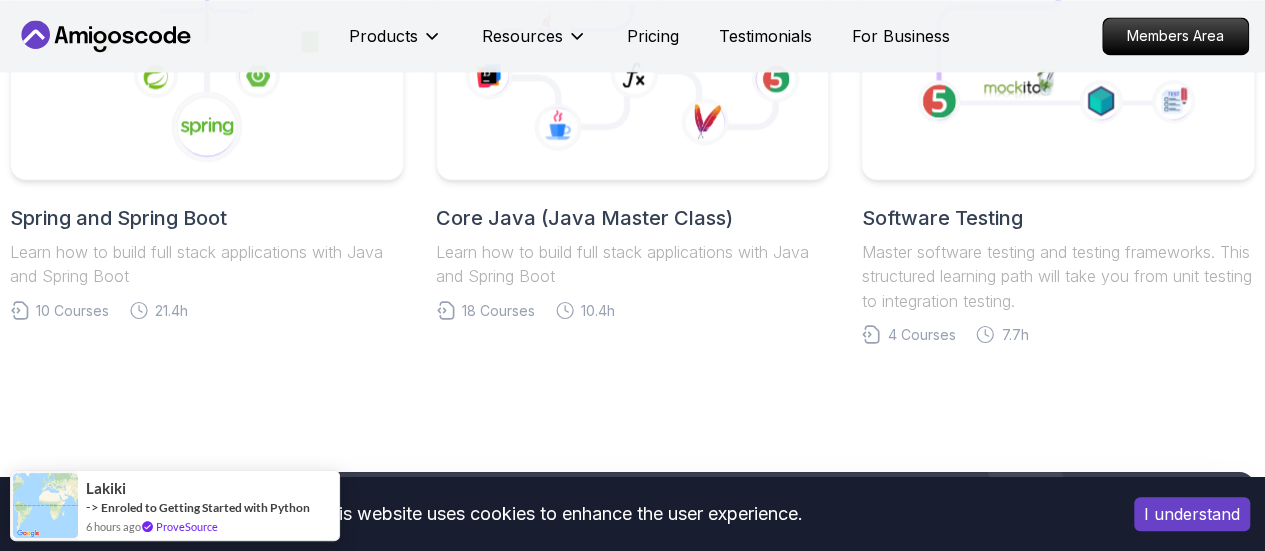 scroll, scrollTop: 5300, scrollLeft: 0, axis: vertical 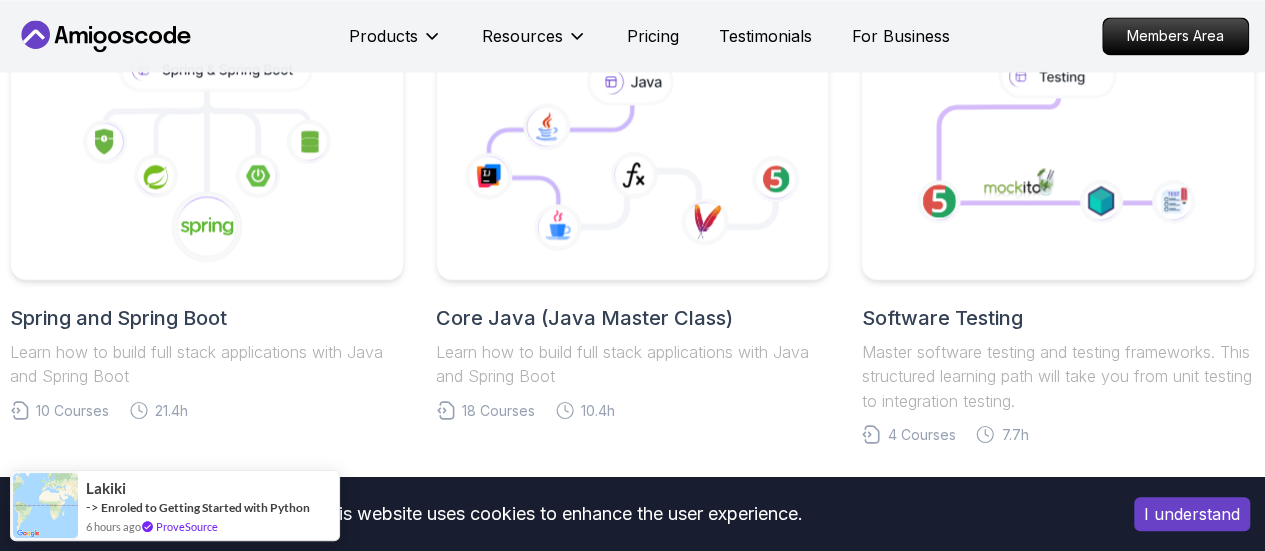 click on "Spring and Spring Boot" at bounding box center [207, 318] 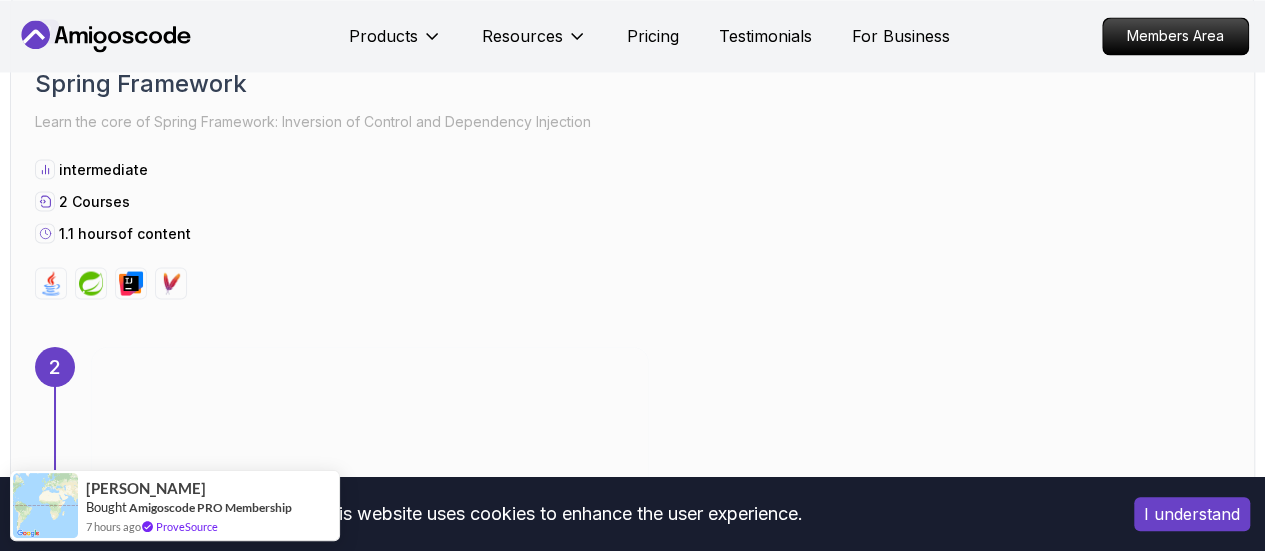 scroll, scrollTop: 2100, scrollLeft: 0, axis: vertical 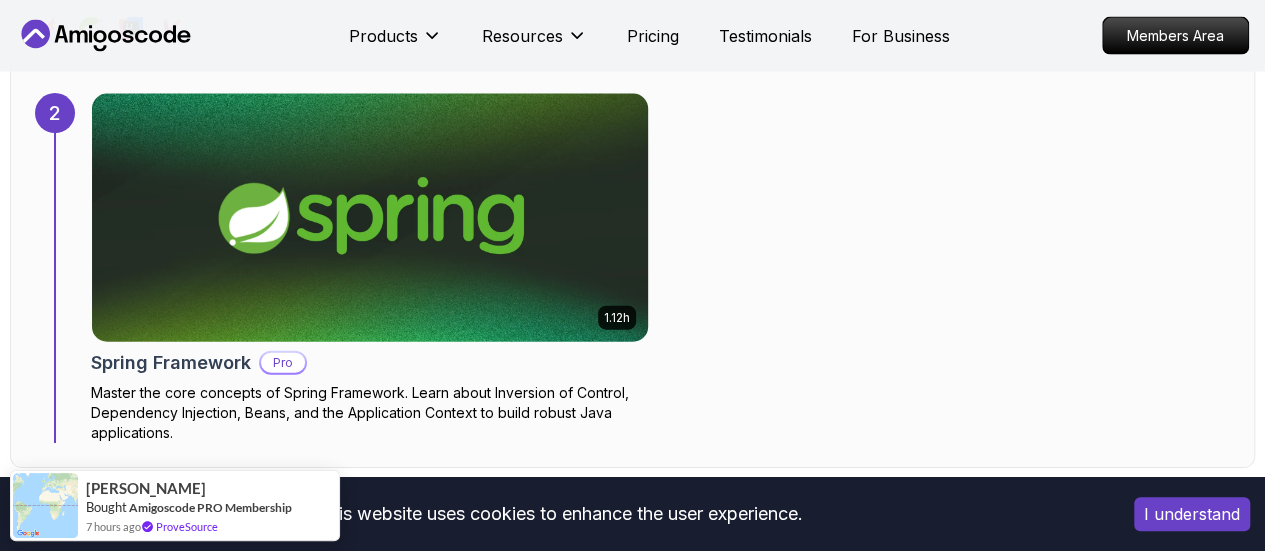 click on "Pro" at bounding box center [283, 363] 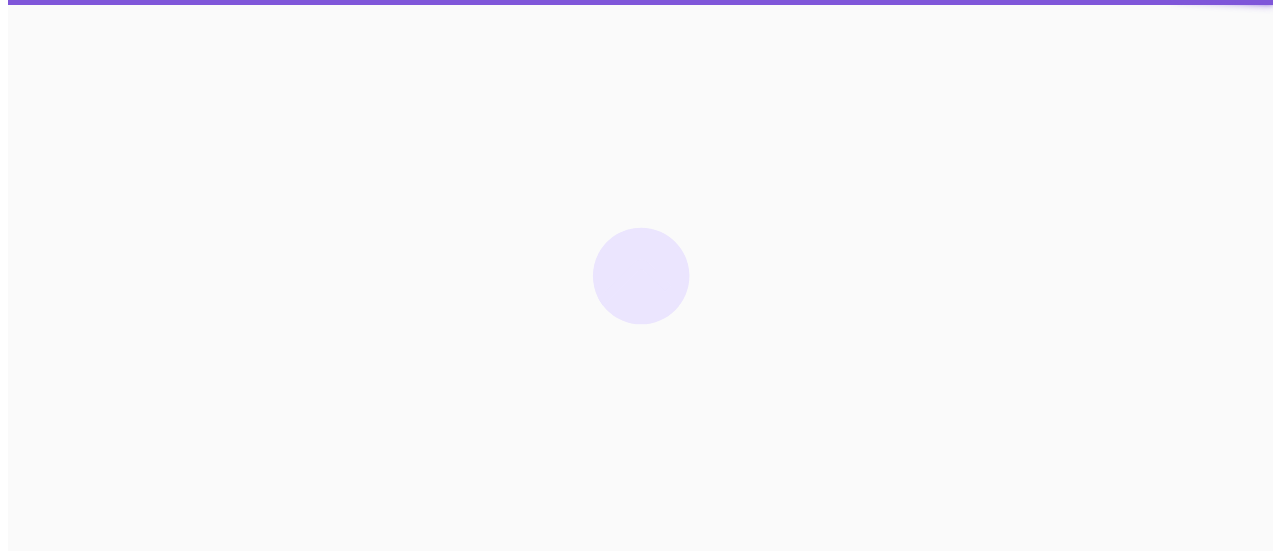 scroll, scrollTop: 0, scrollLeft: 0, axis: both 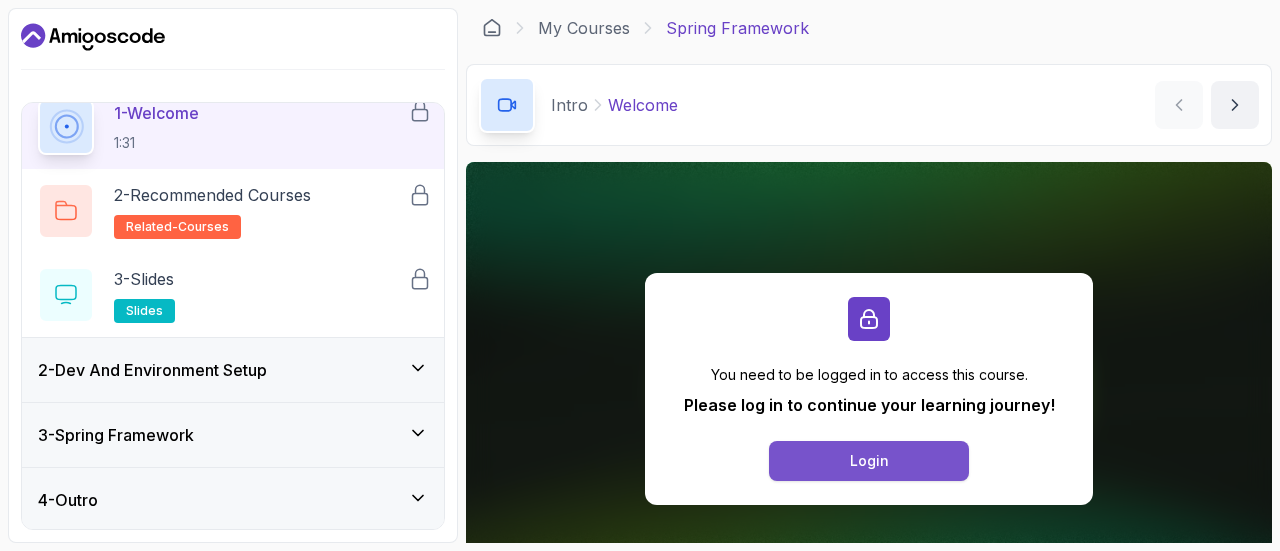 click on "Login" at bounding box center (869, 461) 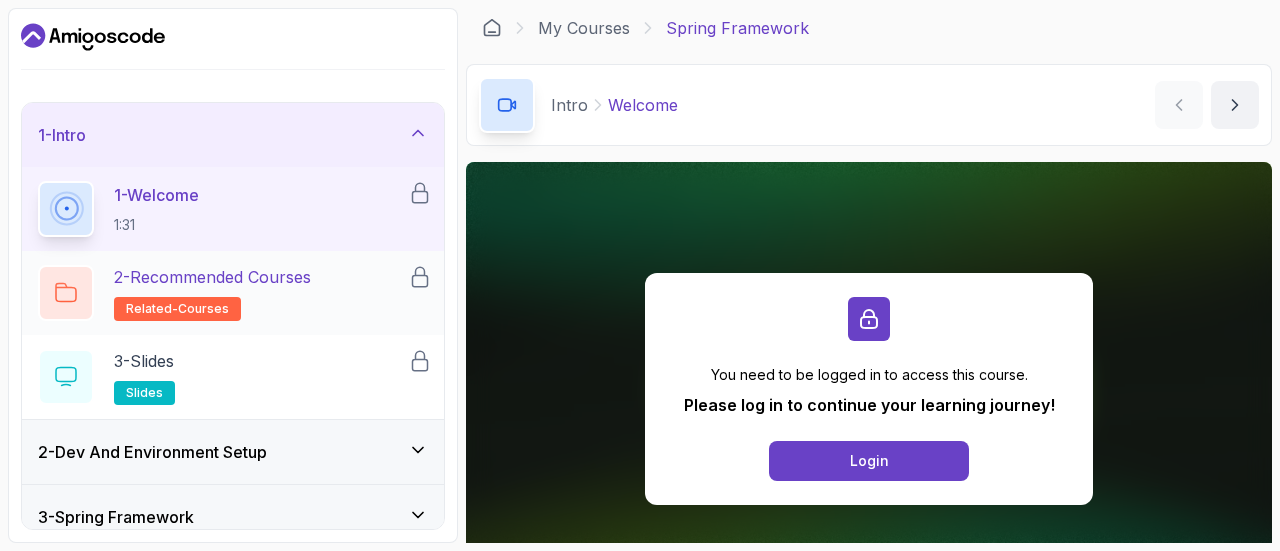 scroll, scrollTop: 82, scrollLeft: 0, axis: vertical 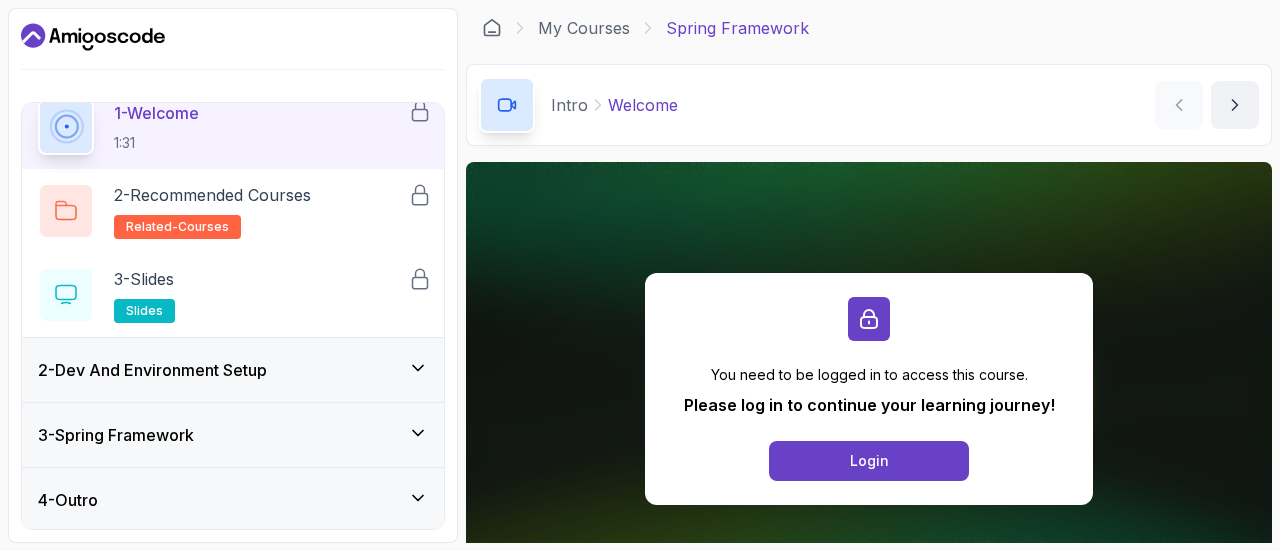 click on "2  -  Dev And Environment Setup" at bounding box center [152, 370] 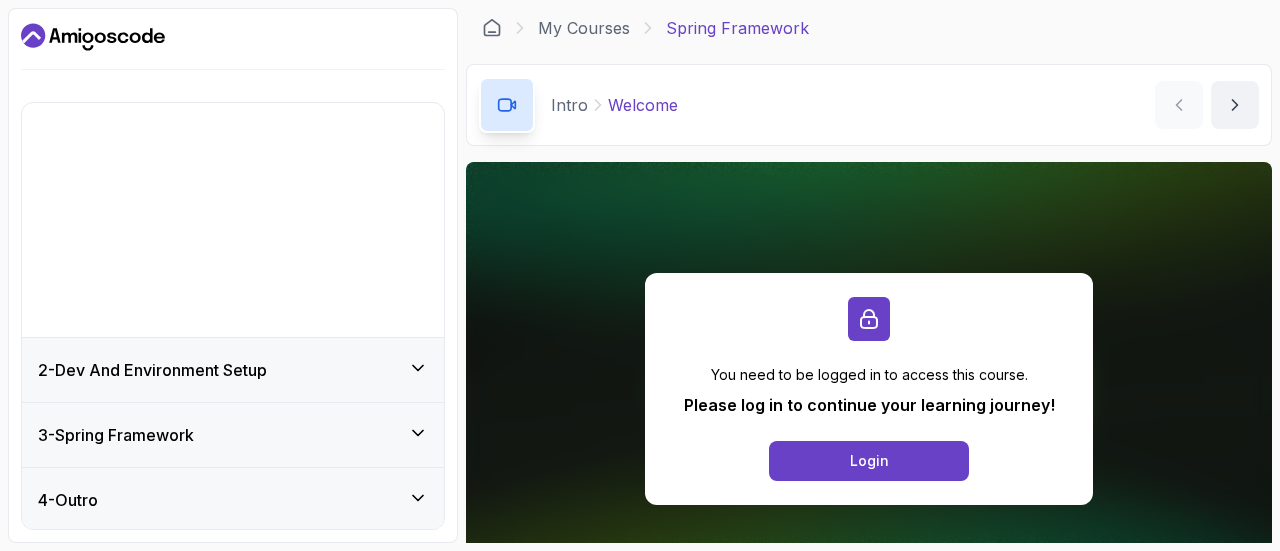 scroll, scrollTop: 0, scrollLeft: 0, axis: both 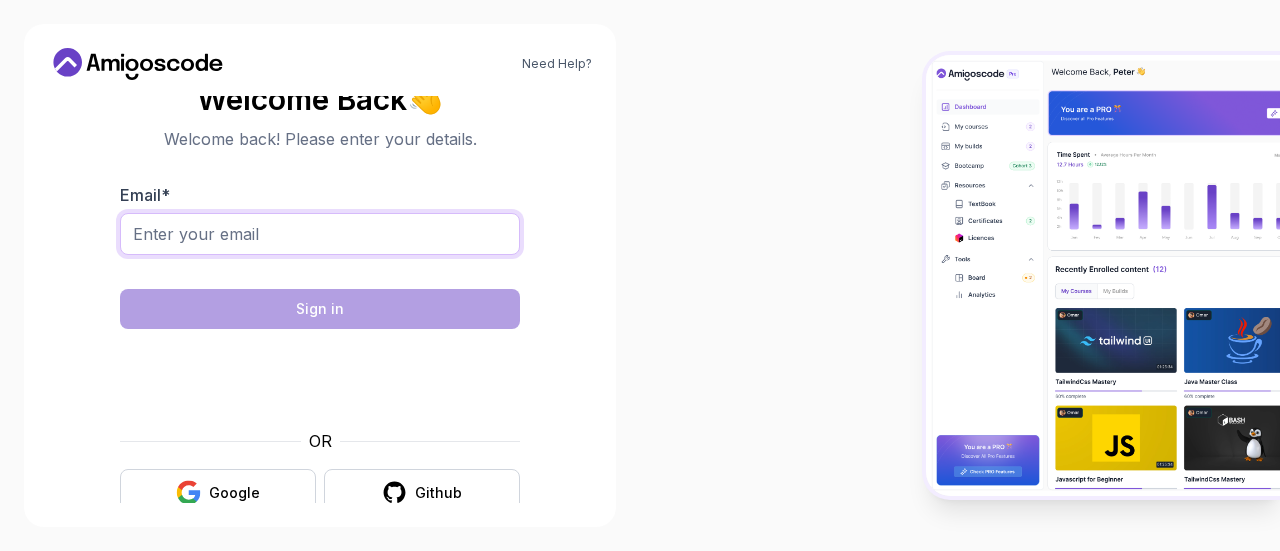 click on "Email *" at bounding box center (320, 234) 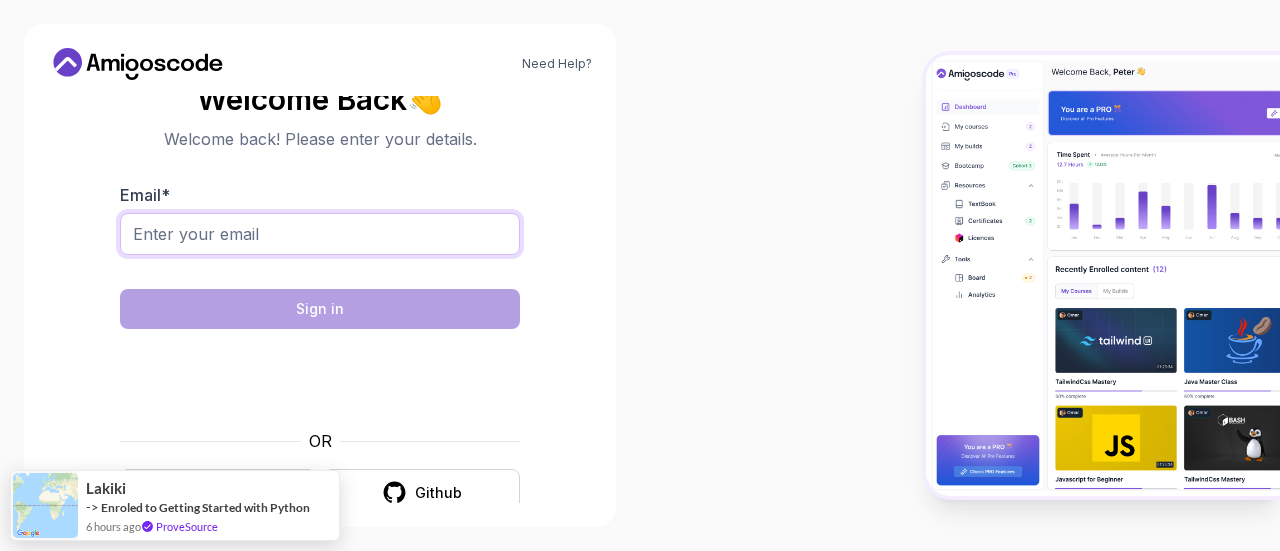 type on "akashpraveen.h@gmail.com" 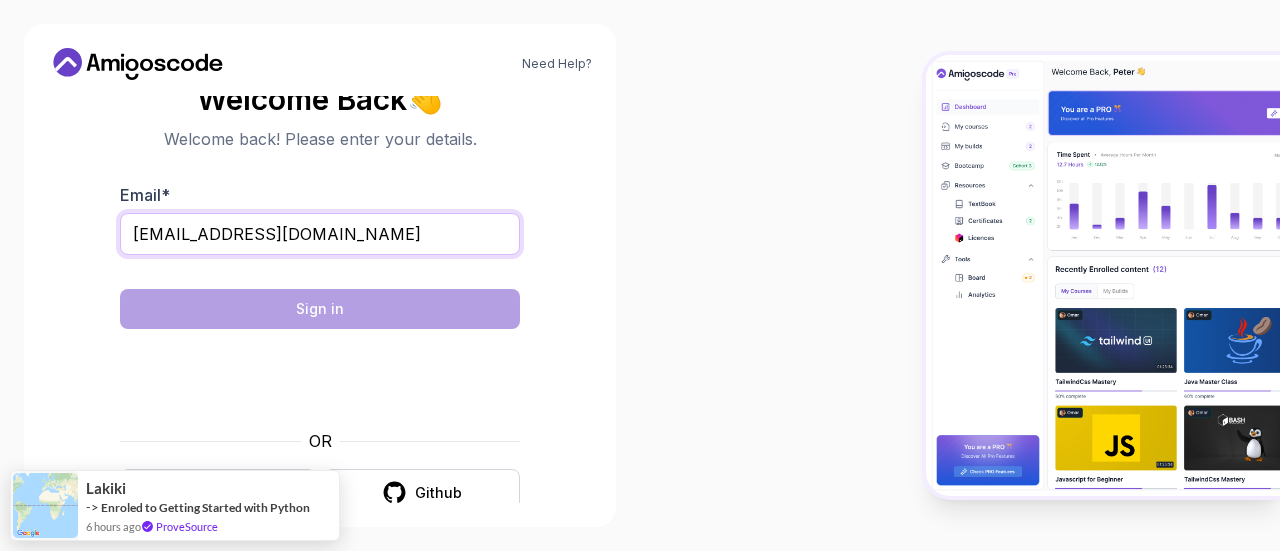 scroll, scrollTop: 32, scrollLeft: 0, axis: vertical 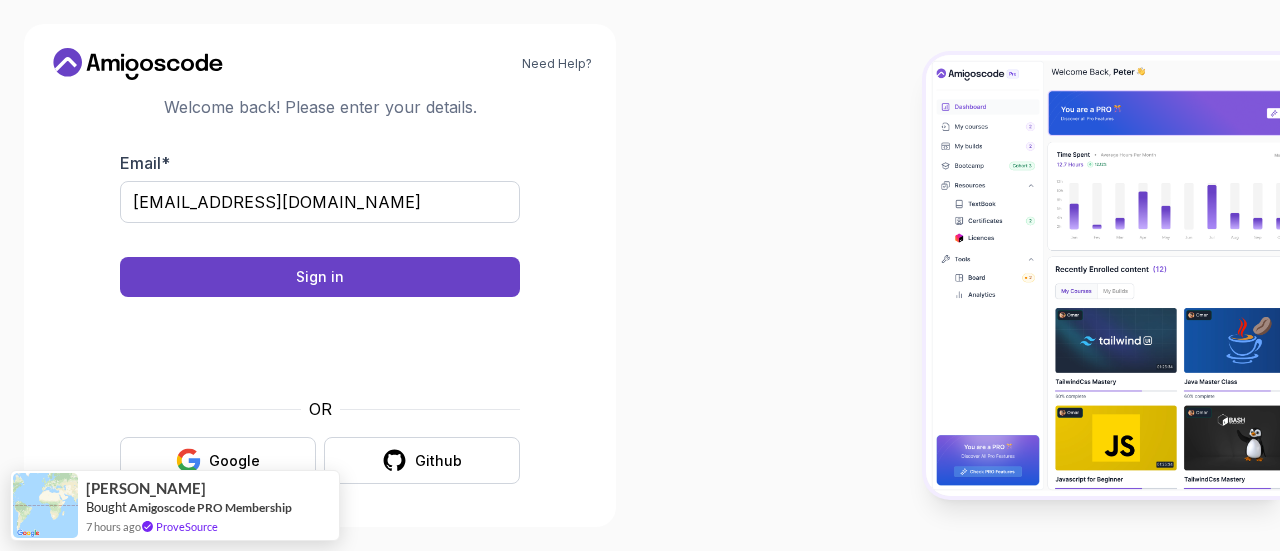 click on "Need Help? Welcome Back 👋 Welcome back! Please enter your details. Email * akashpraveen.h@gmail.com Sign in OR Google Github
Vijaykumar Bought   Amigoscode PRO Membership 7 hours ago     ProveSource" at bounding box center (640, 275) 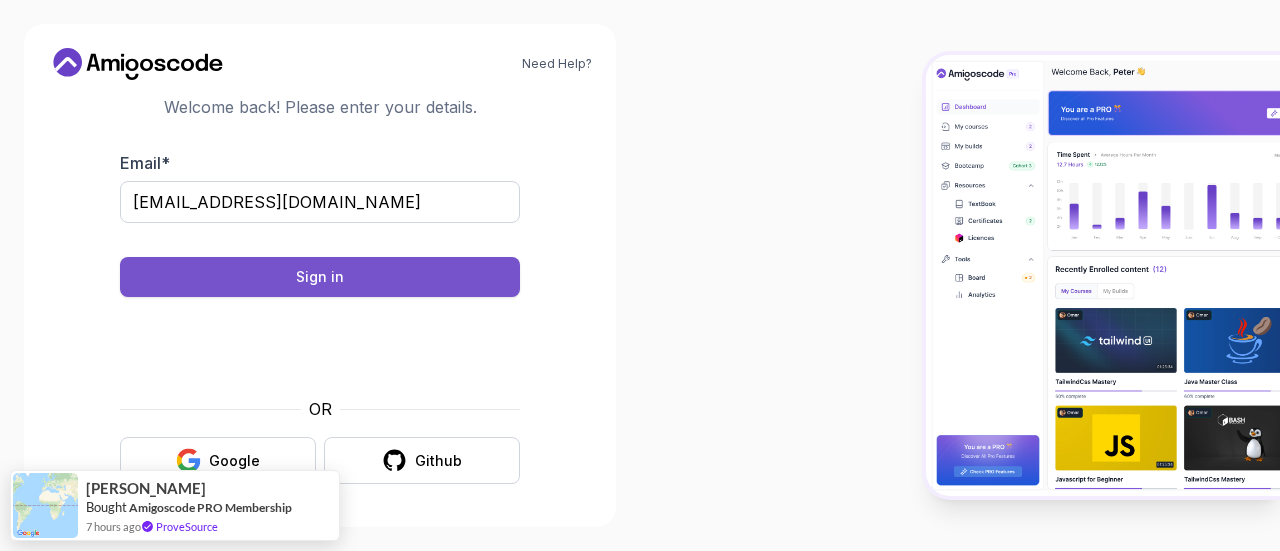 click on "Sign in" at bounding box center [320, 277] 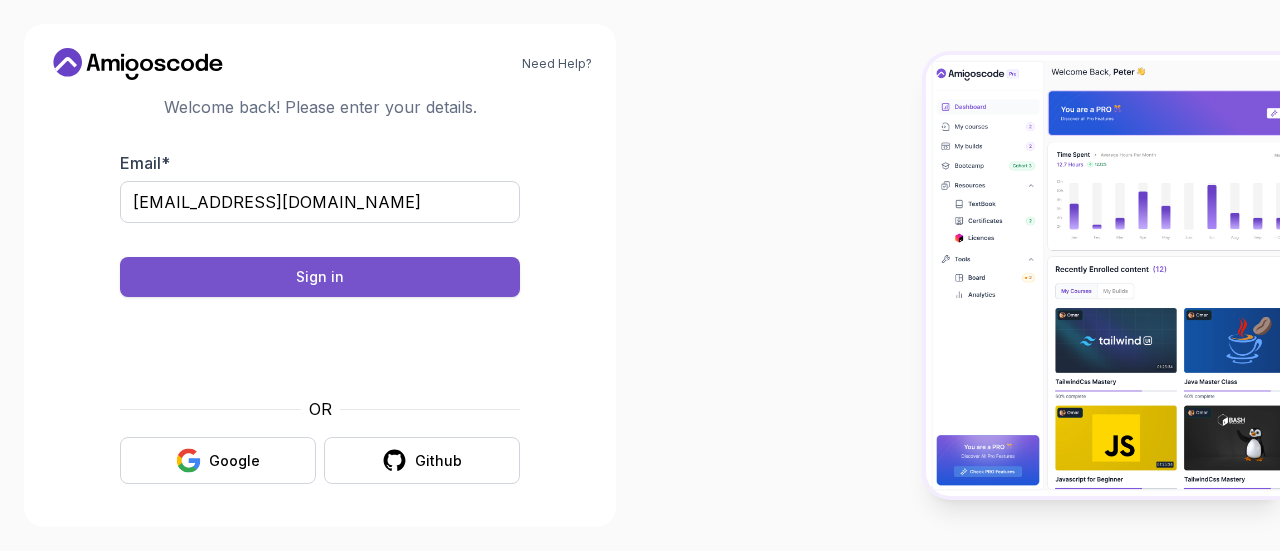 scroll, scrollTop: 0, scrollLeft: 0, axis: both 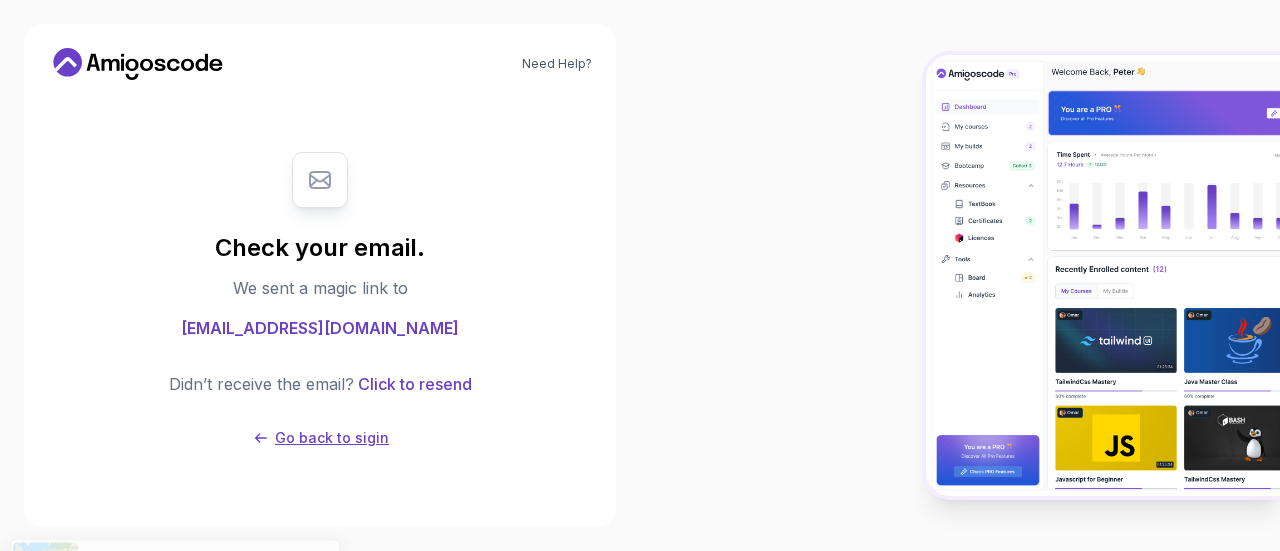 click on "Go back to sigin" at bounding box center [332, 438] 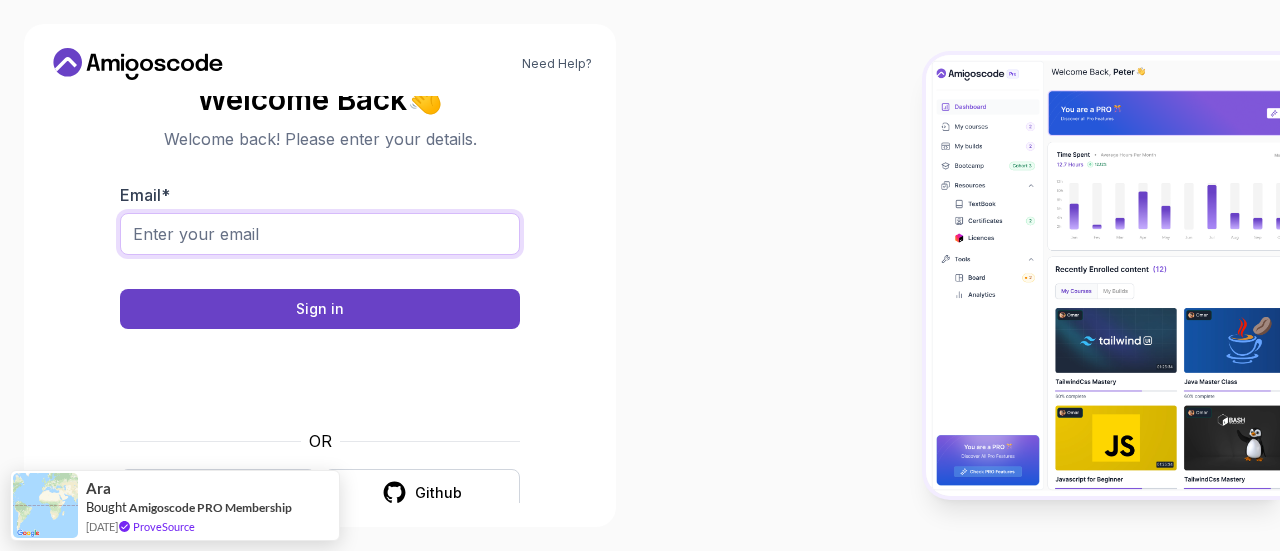 click on "Email *" at bounding box center (320, 234) 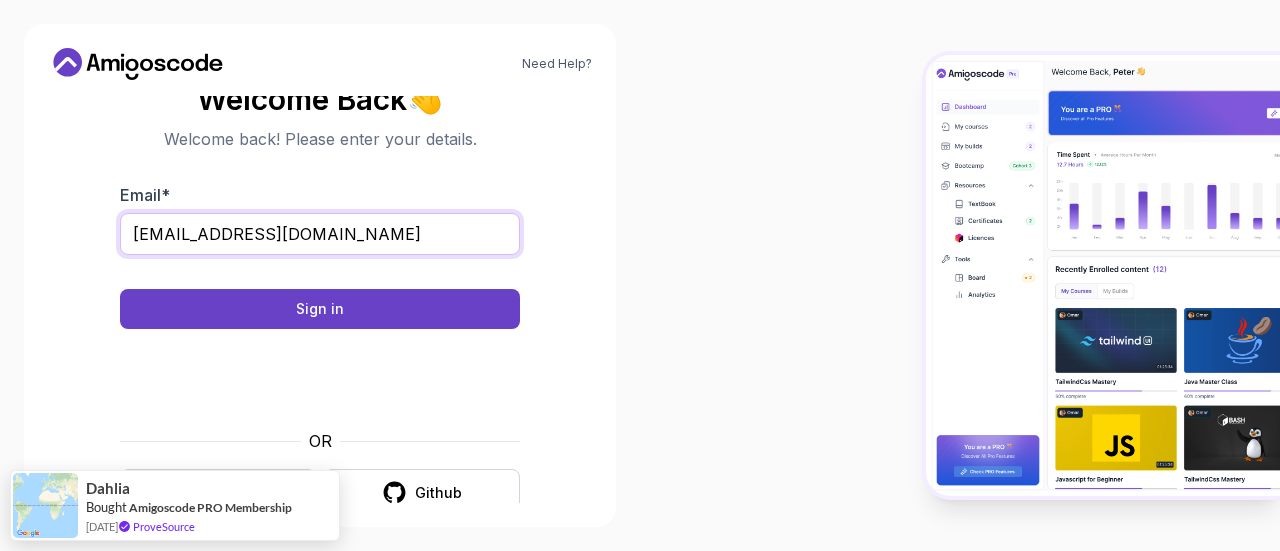 type on "iamtooakash2003@gmail.com" 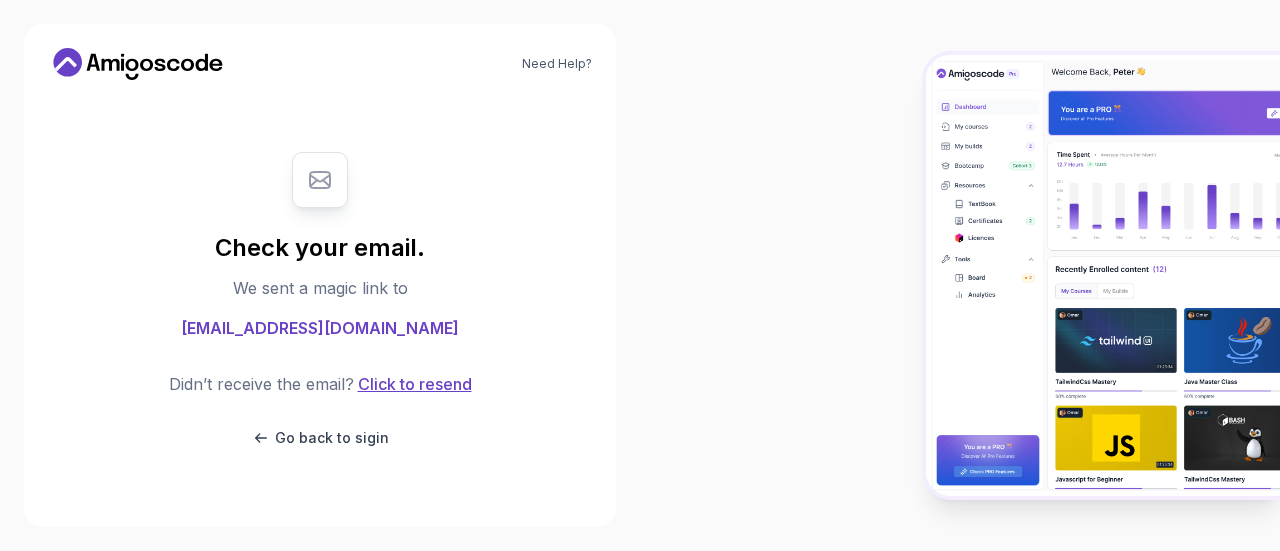 click on "Click to resend" at bounding box center (413, 384) 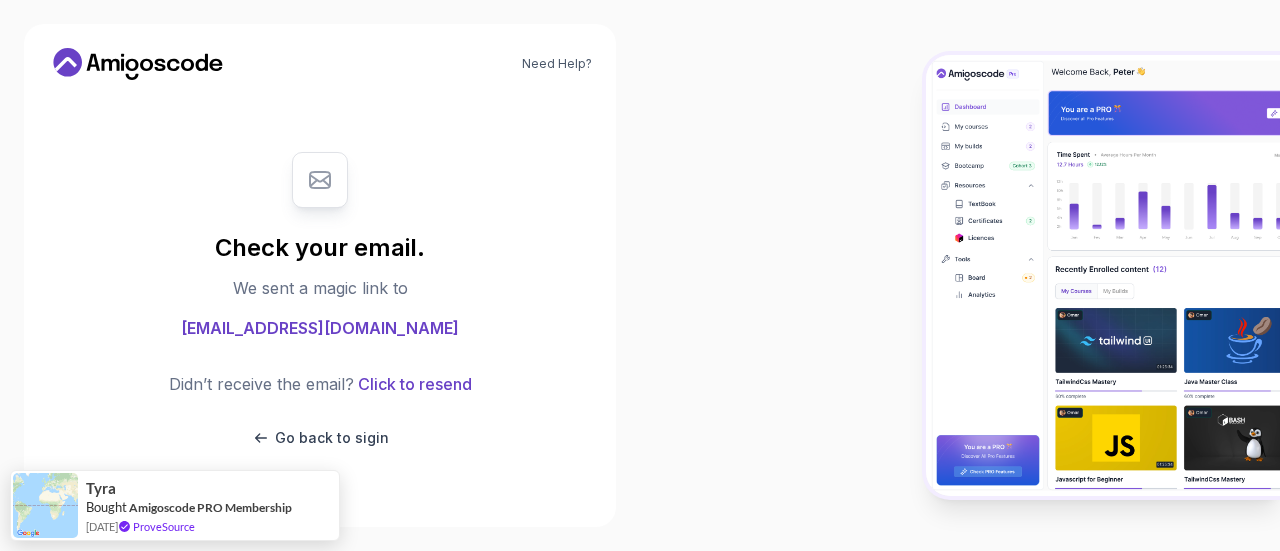 click on "Check your email. We sent a magic link to iamtooakash2003@gmail.com Didn’t receive the email? Click to resend Go back to sigin" at bounding box center [320, 300] 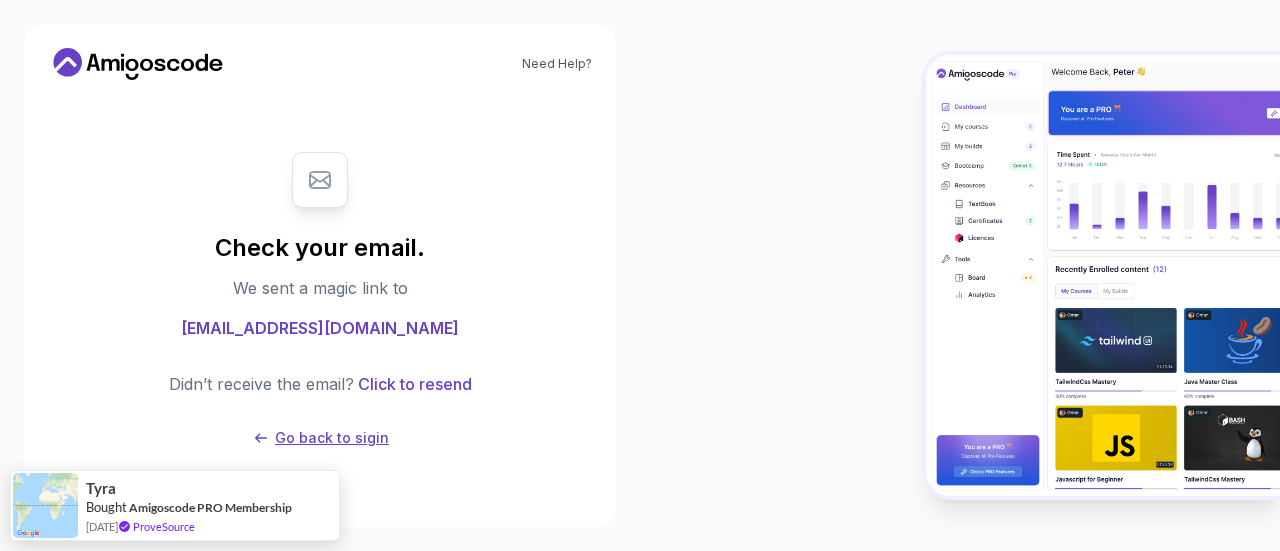 click on "Go back to sigin" at bounding box center [332, 438] 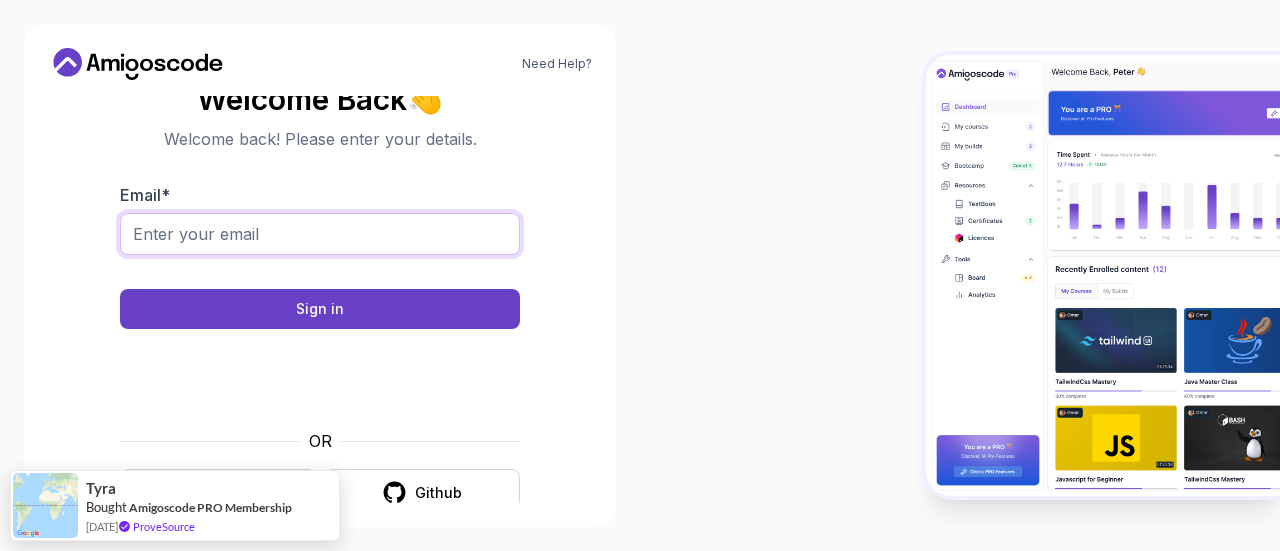 click on "Email *" at bounding box center [320, 234] 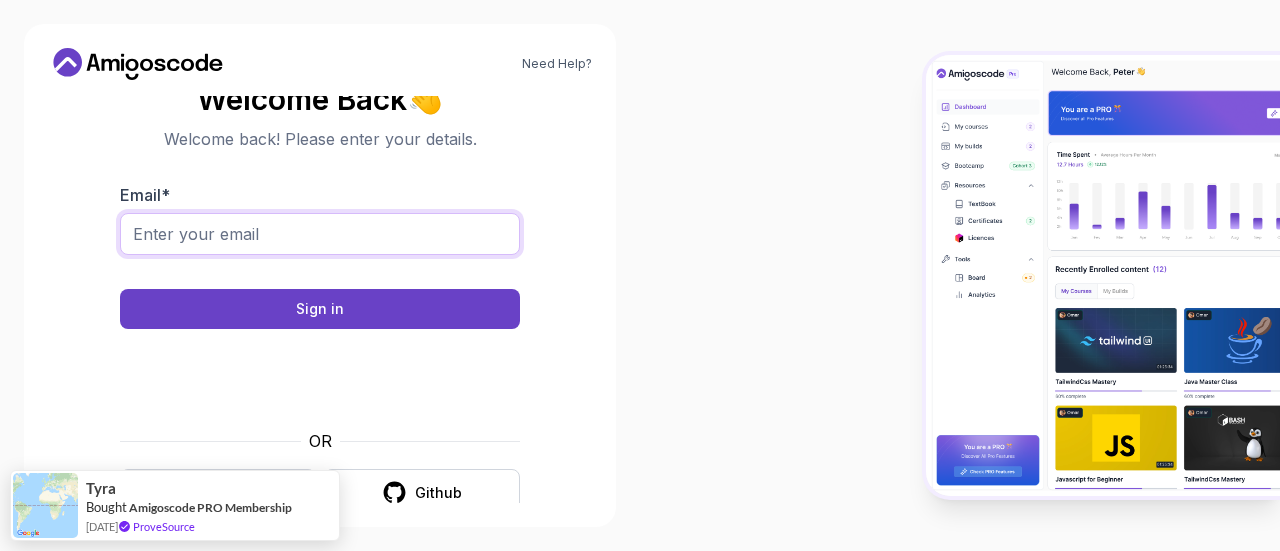type on "iamtooakash2003@gmail.com" 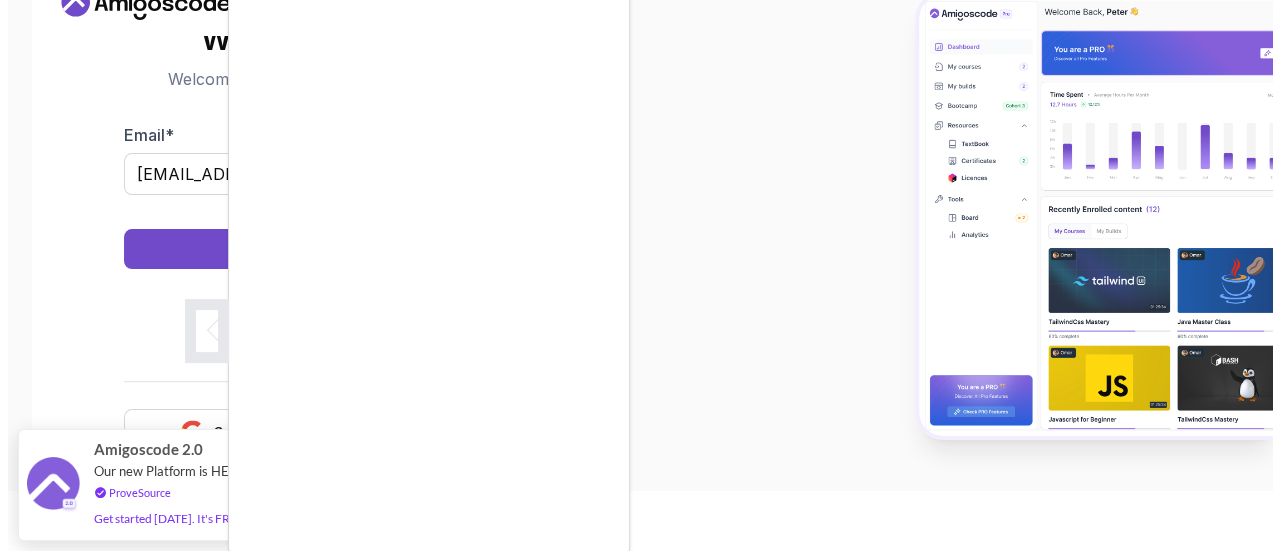 scroll, scrollTop: 0, scrollLeft: 0, axis: both 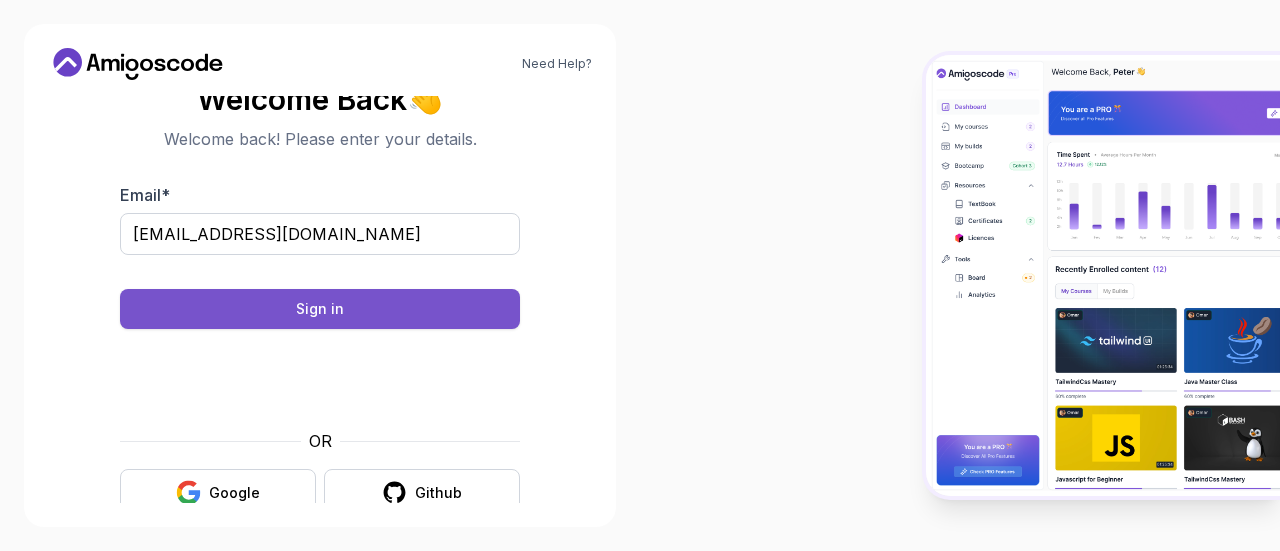 click on "Sign in" at bounding box center (320, 309) 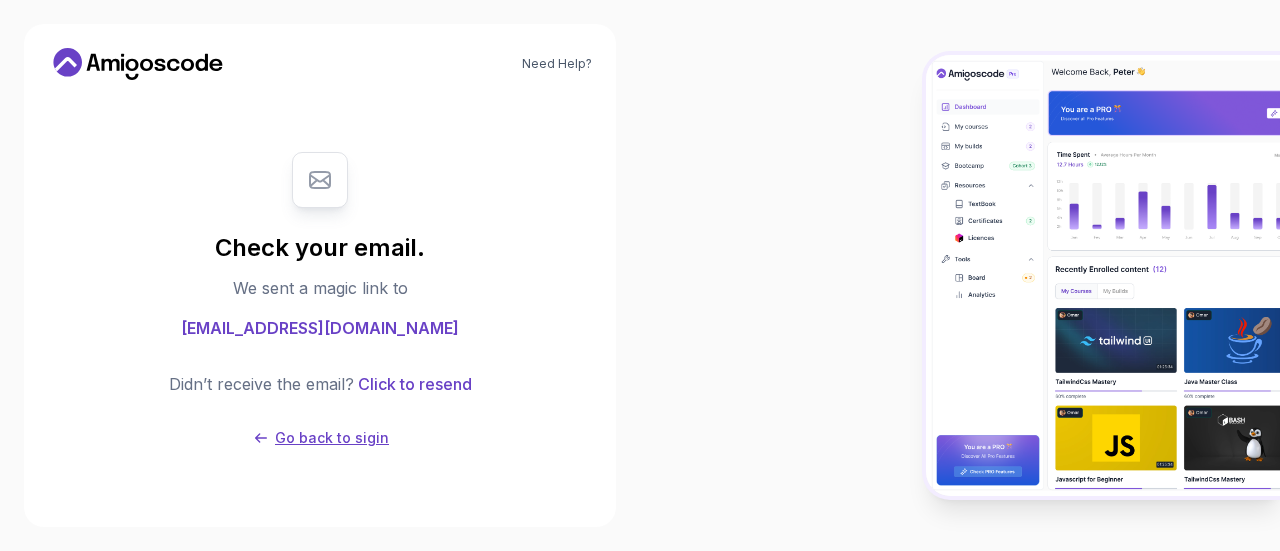 click on "Go back to sigin" at bounding box center (332, 438) 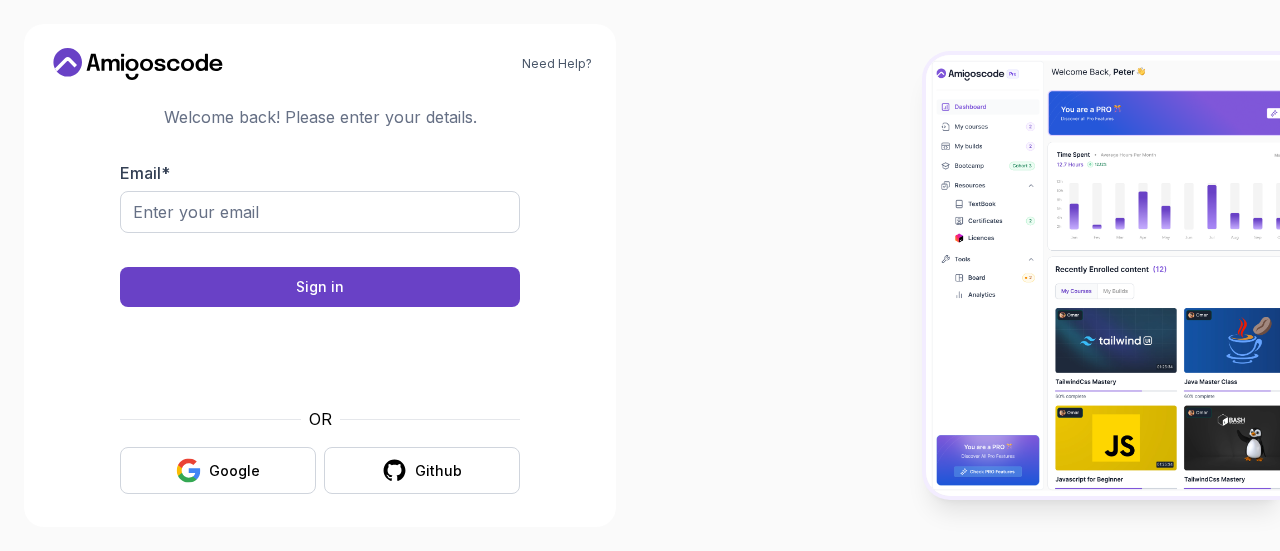 scroll, scrollTop: 32, scrollLeft: 0, axis: vertical 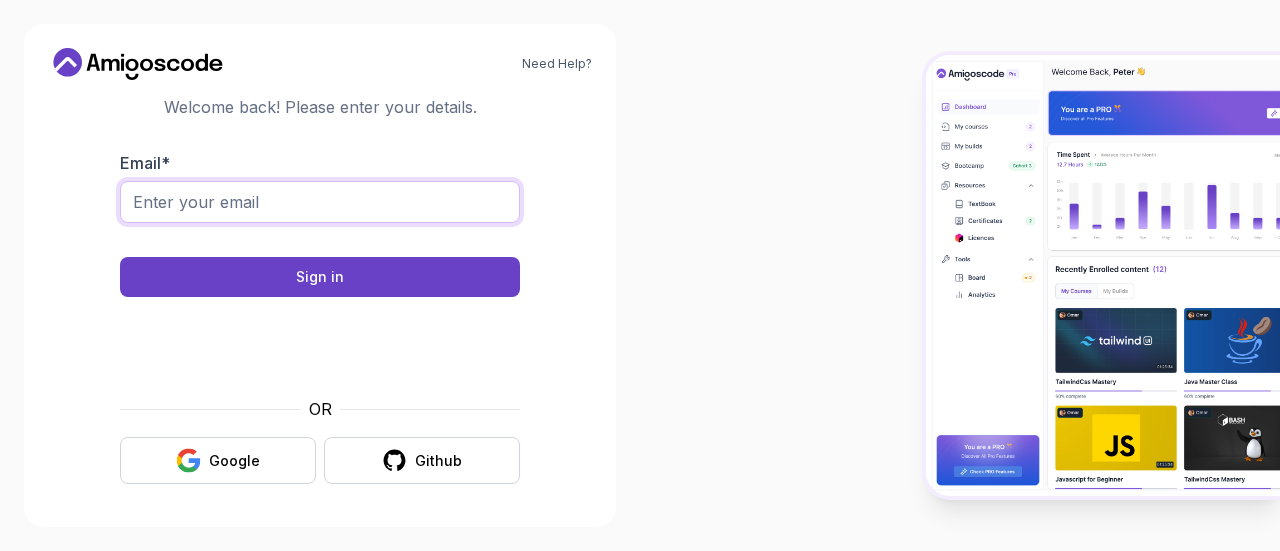 click on "Email *" at bounding box center (320, 202) 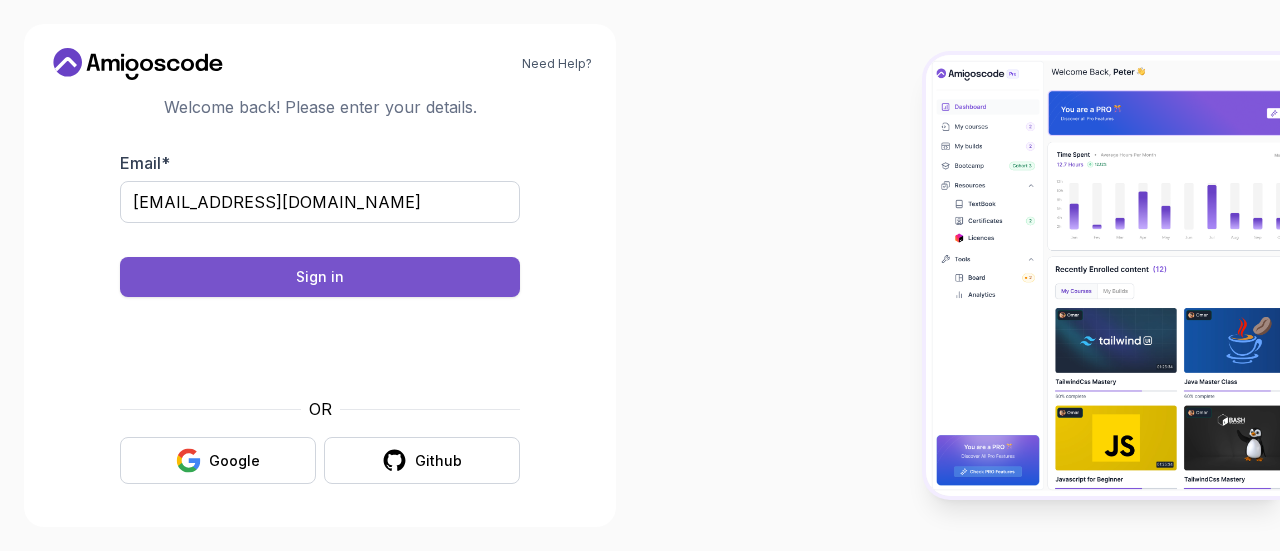 click on "Sign in" at bounding box center (320, 277) 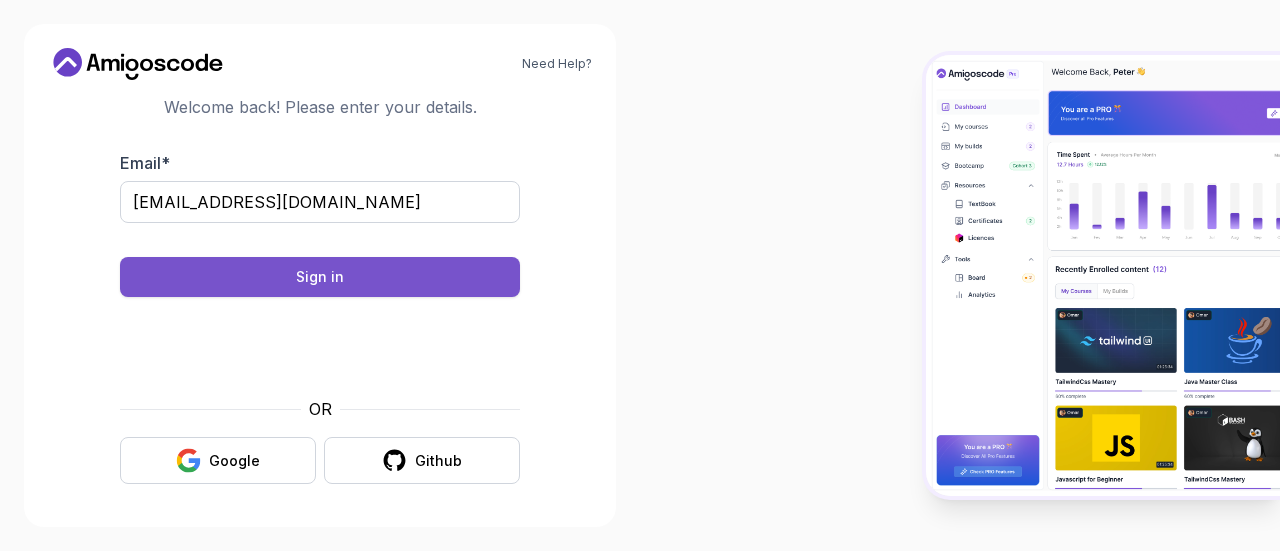 scroll, scrollTop: 0, scrollLeft: 0, axis: both 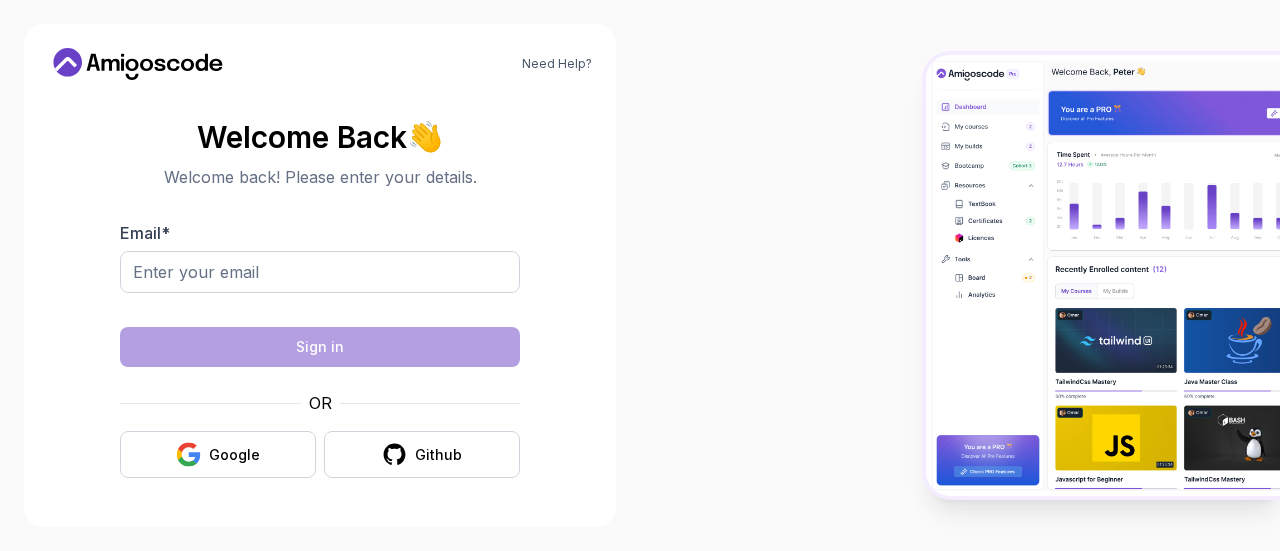 click on "OR Google Github" at bounding box center (320, 434) 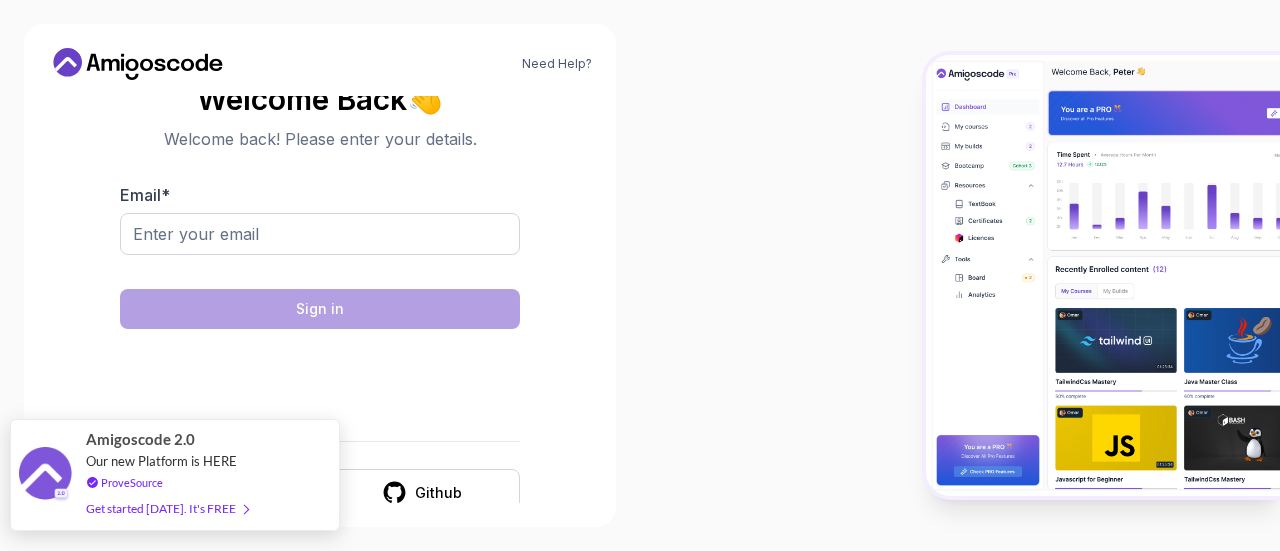 drag, startPoint x: 199, startPoint y: 515, endPoint x: 146, endPoint y: 507, distance: 53.600372 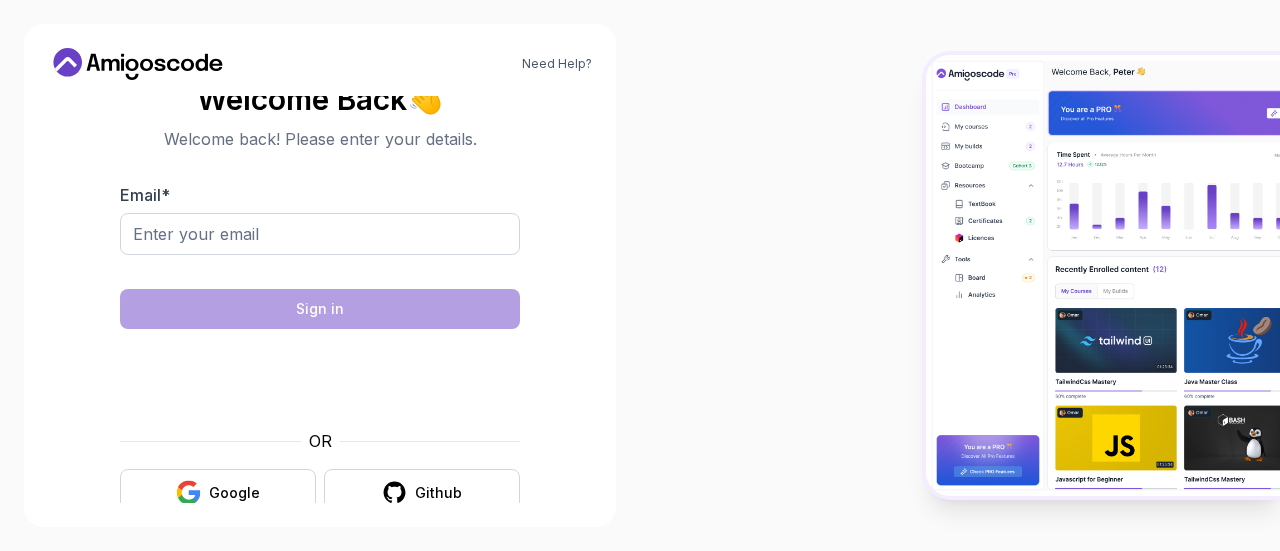 scroll, scrollTop: 0, scrollLeft: 0, axis: both 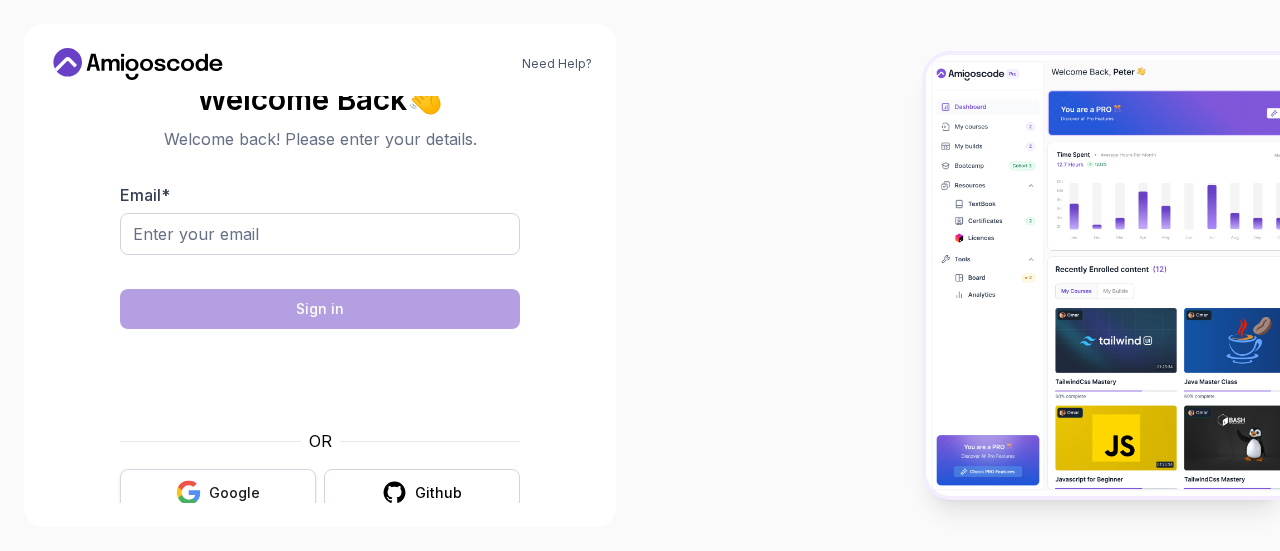 click on "Google" at bounding box center (234, 493) 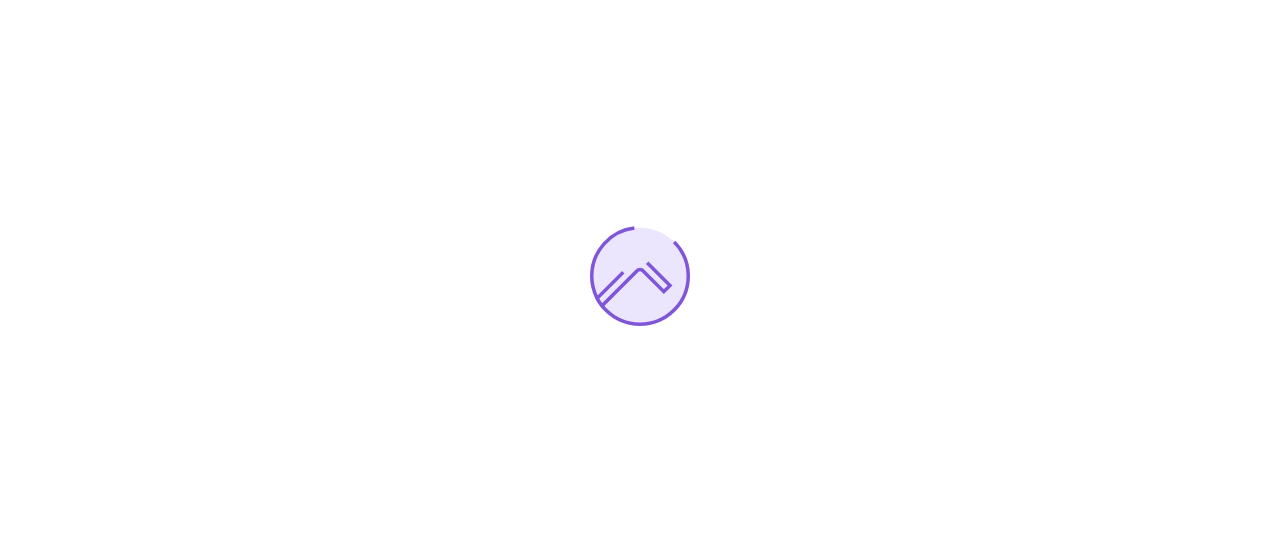 scroll, scrollTop: 0, scrollLeft: 0, axis: both 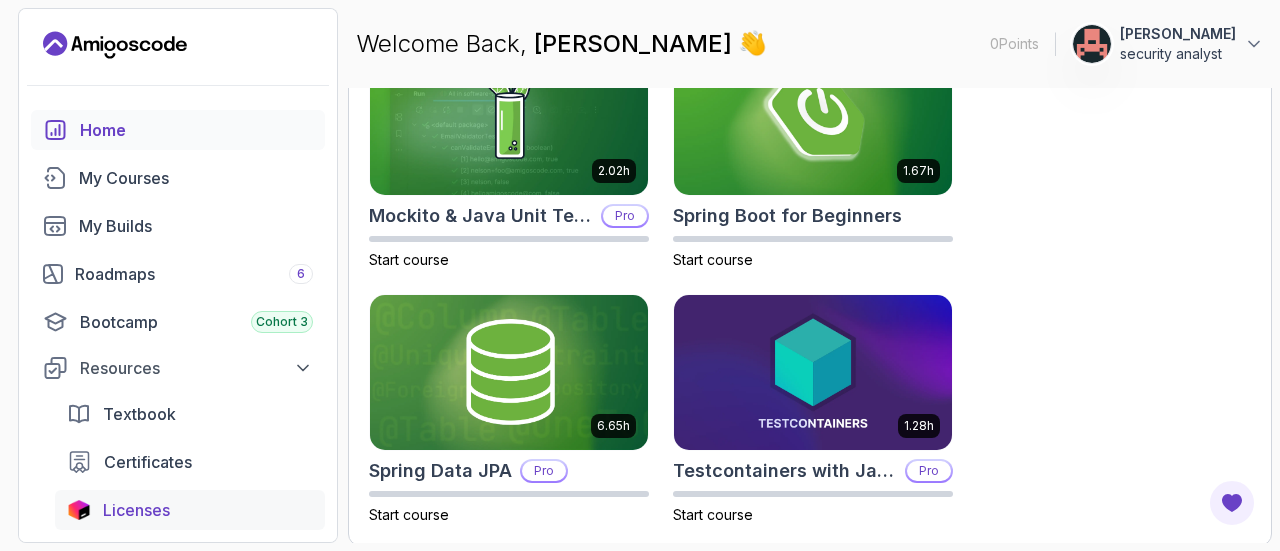 click on "Licenses" at bounding box center (136, 510) 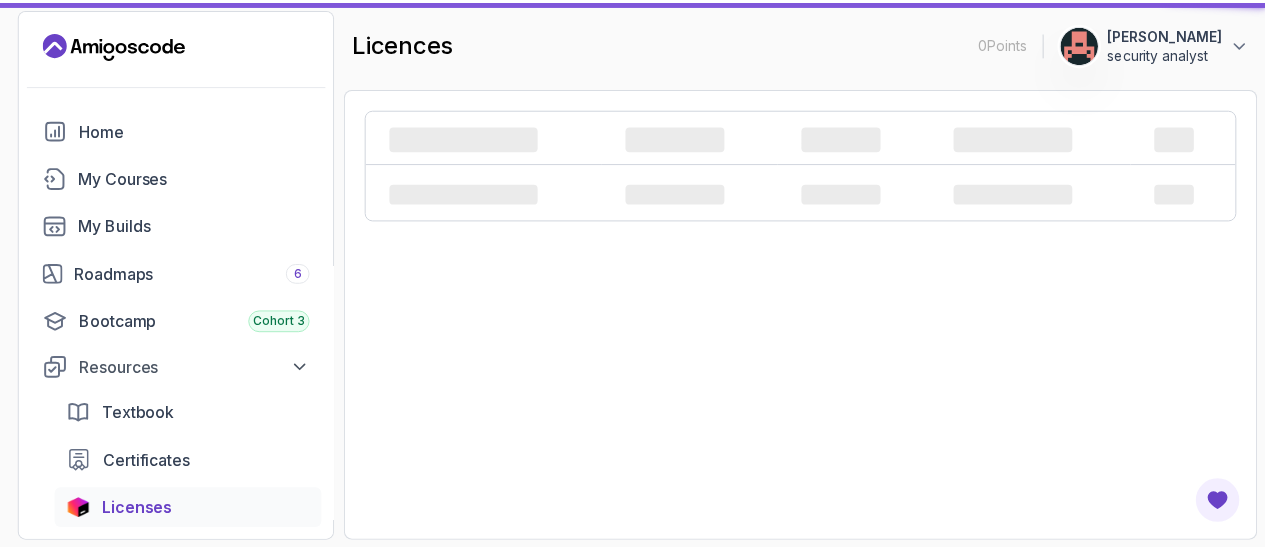 scroll, scrollTop: 0, scrollLeft: 0, axis: both 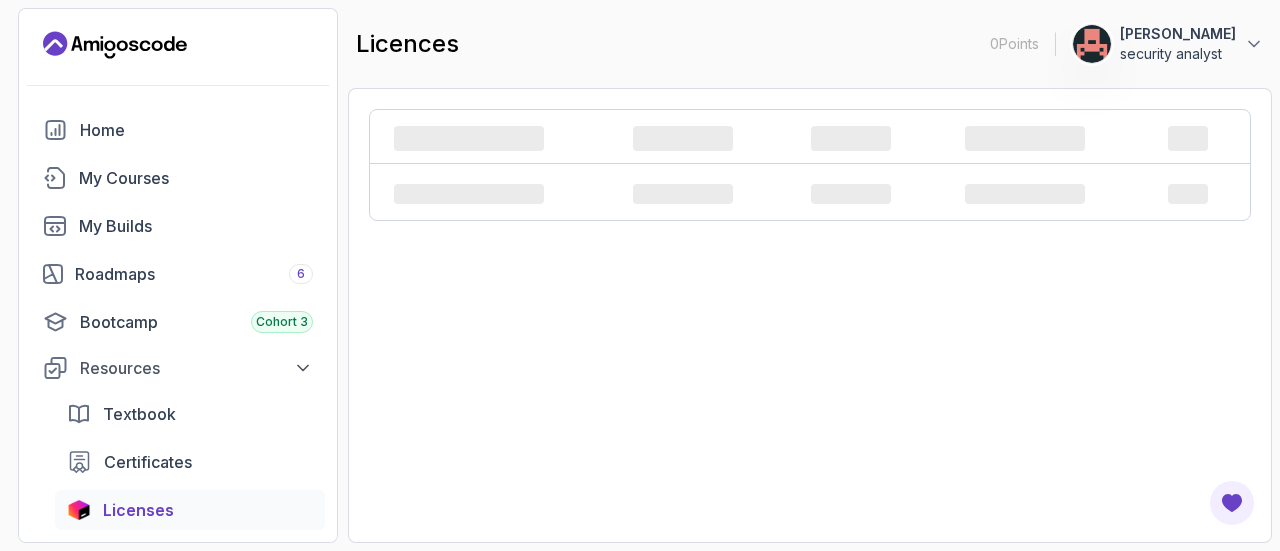 click on "Textbook Certificates Licenses" at bounding box center [190, 462] 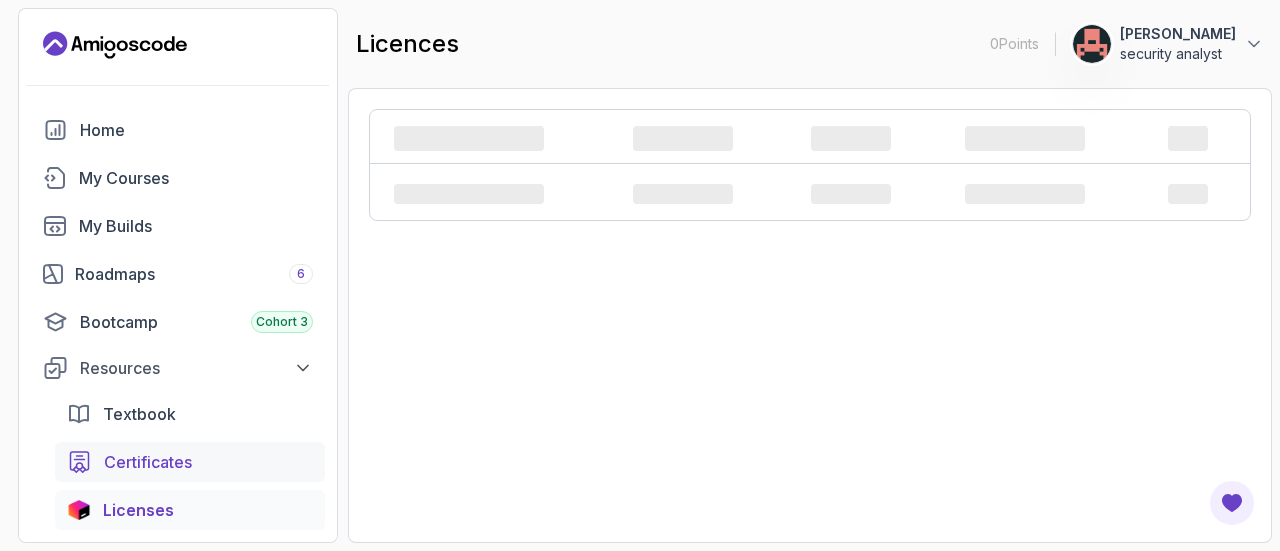click on "Certificates" at bounding box center [208, 462] 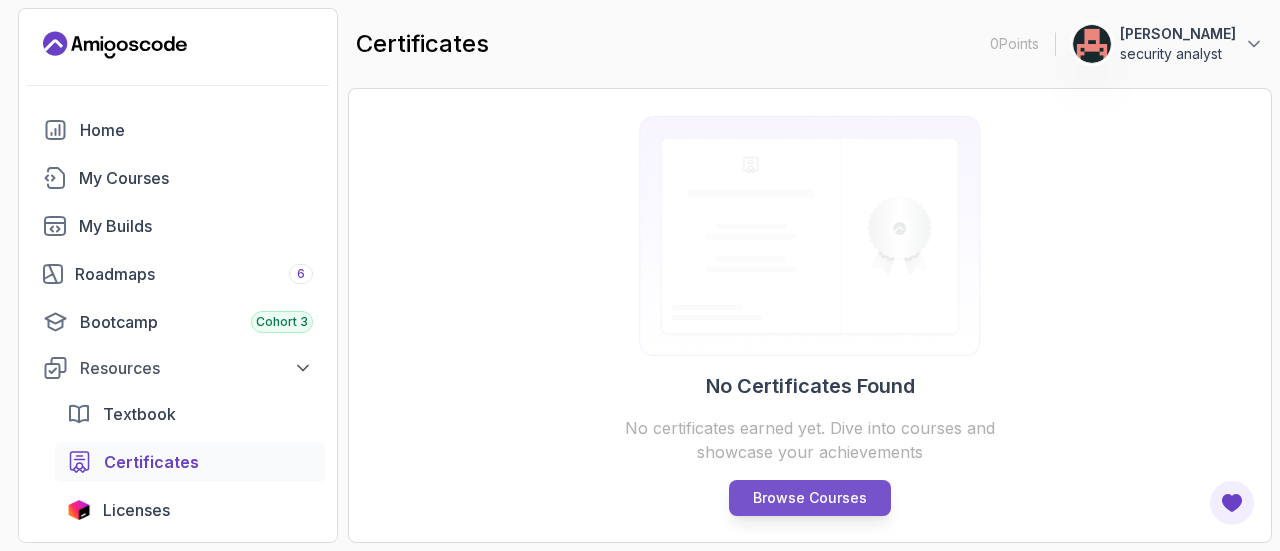 click on "Browse Courses" at bounding box center (810, 498) 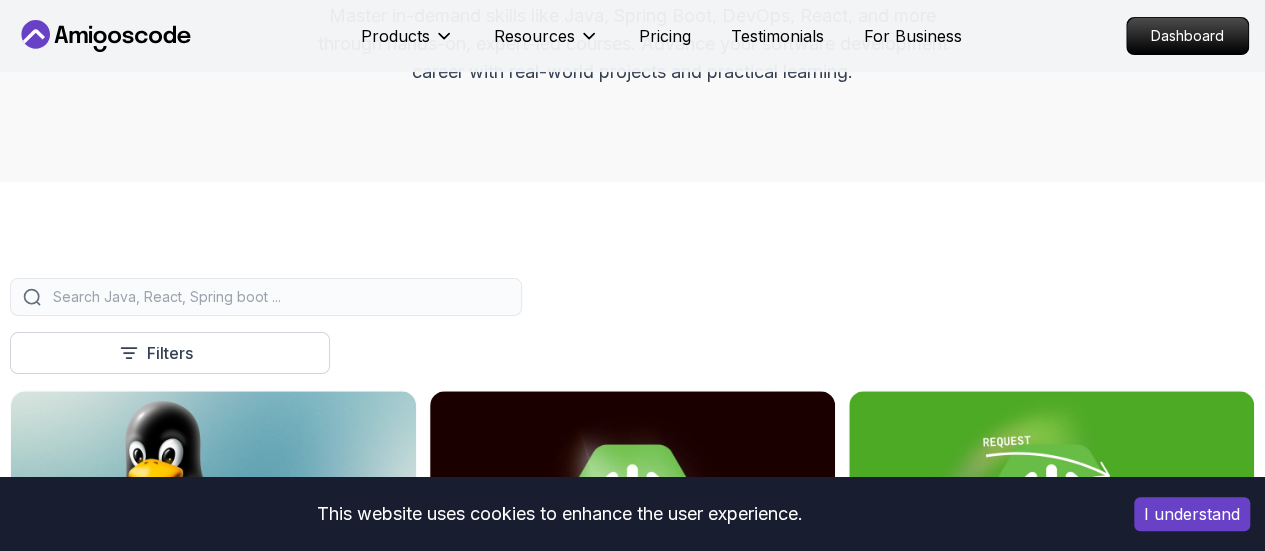 scroll, scrollTop: 500, scrollLeft: 0, axis: vertical 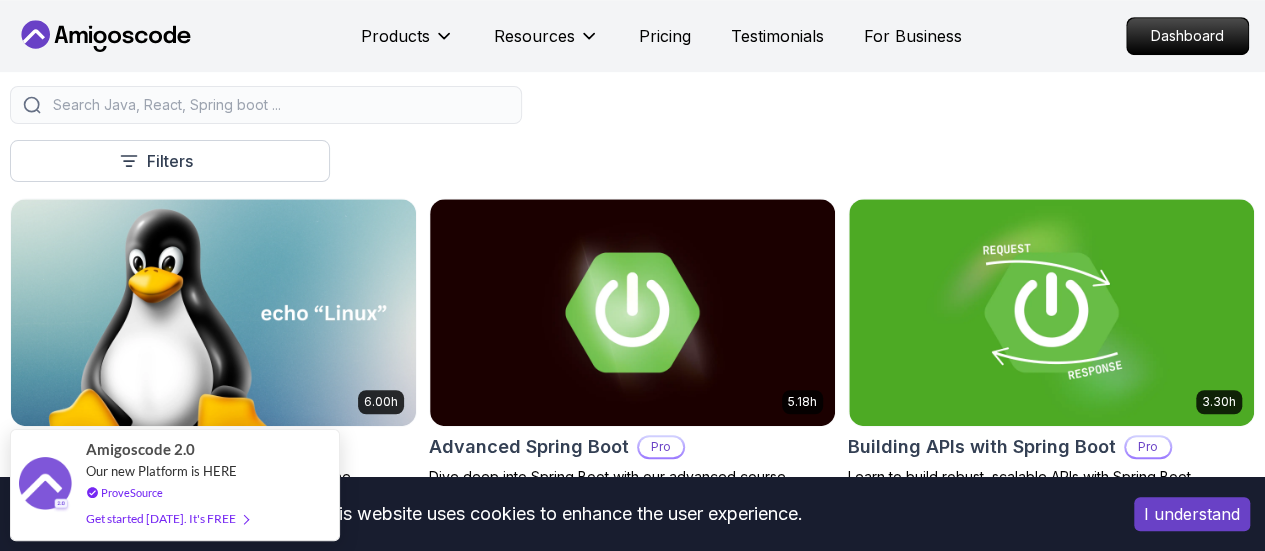 click on "Free" at bounding box center [0, 0] 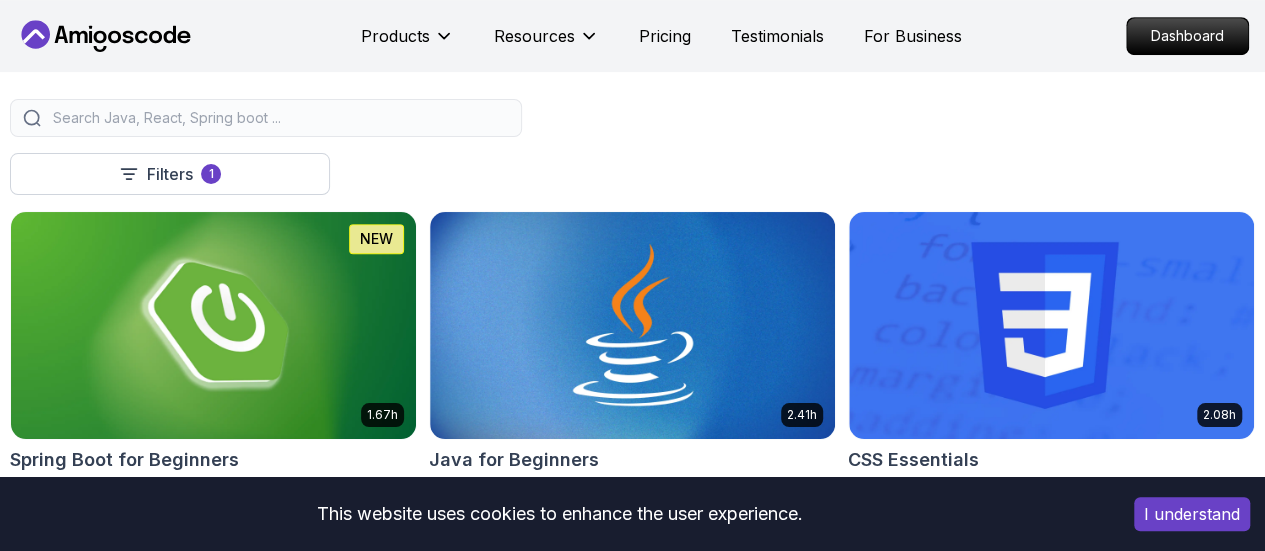 scroll, scrollTop: 600, scrollLeft: 0, axis: vertical 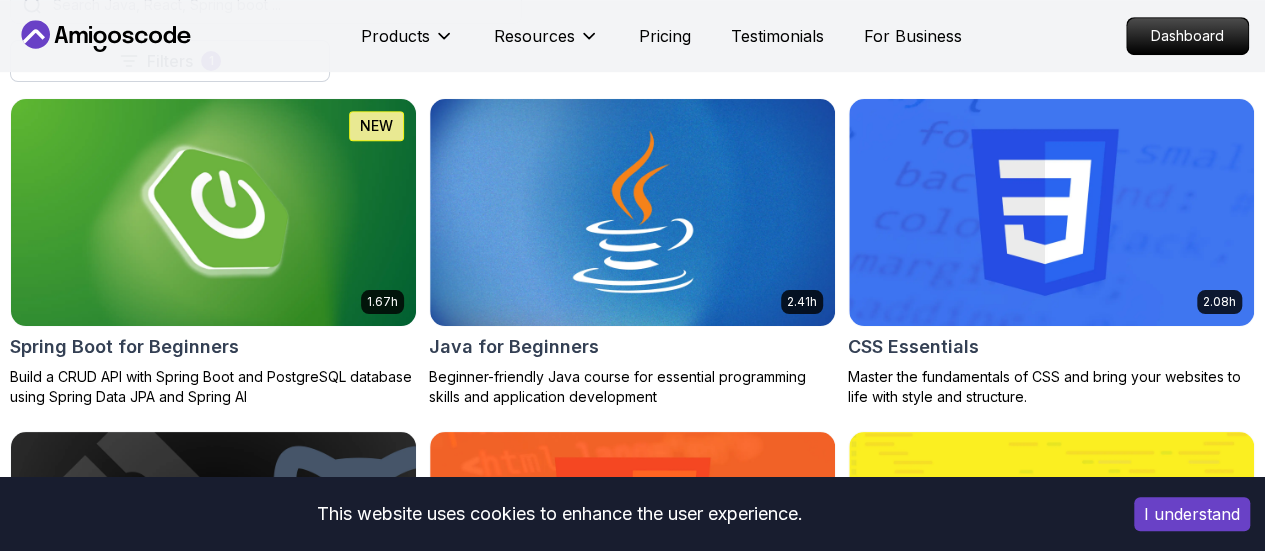 click on "Pro" at bounding box center [0, 0] 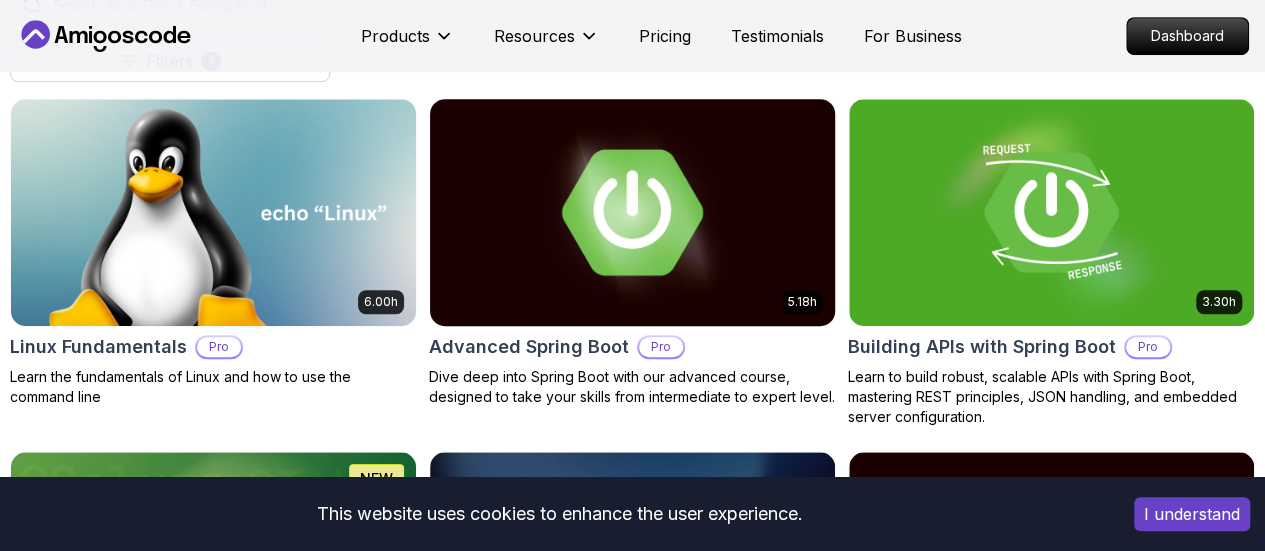click on "Dive deep into Spring Boot with our advanced course, designed to take your skills from intermediate to expert level." at bounding box center (632, 387) 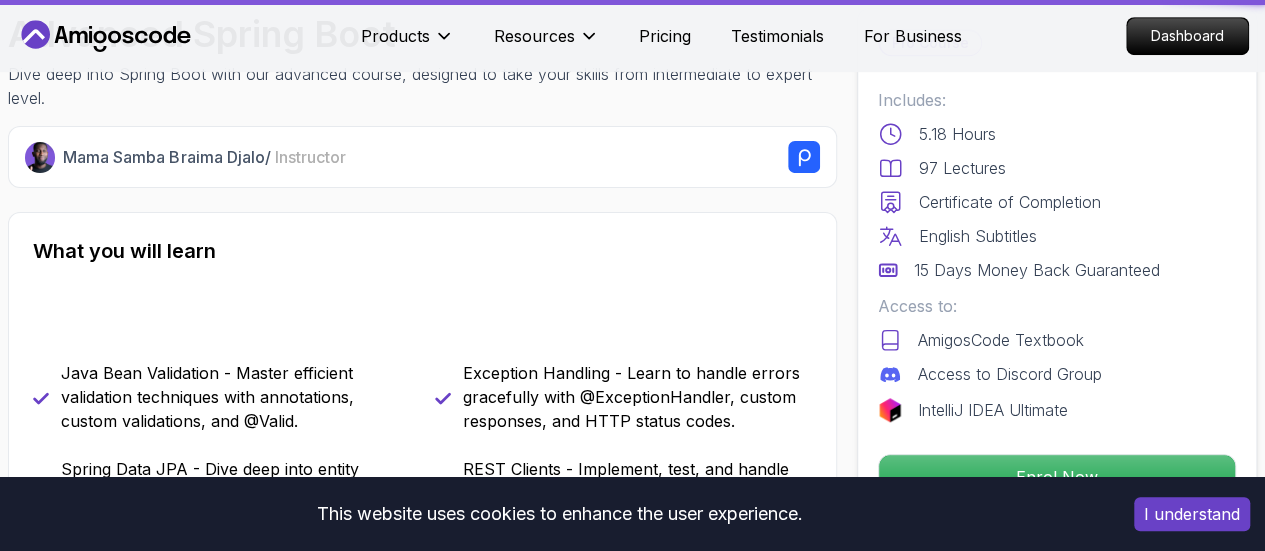 scroll, scrollTop: 0, scrollLeft: 0, axis: both 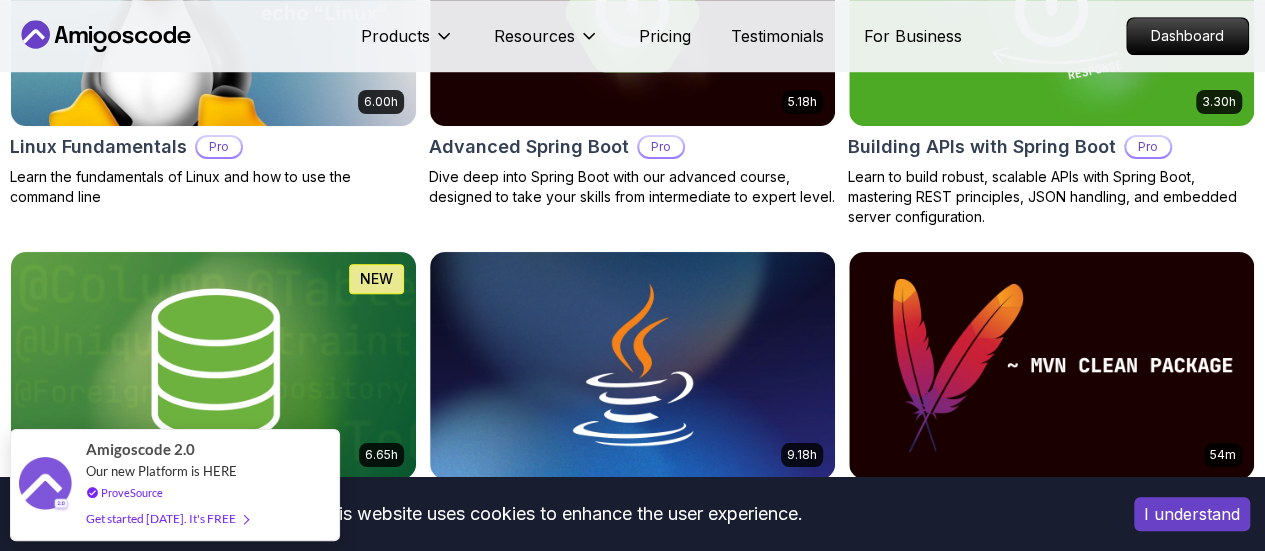 click on "Free" at bounding box center [0, 0] 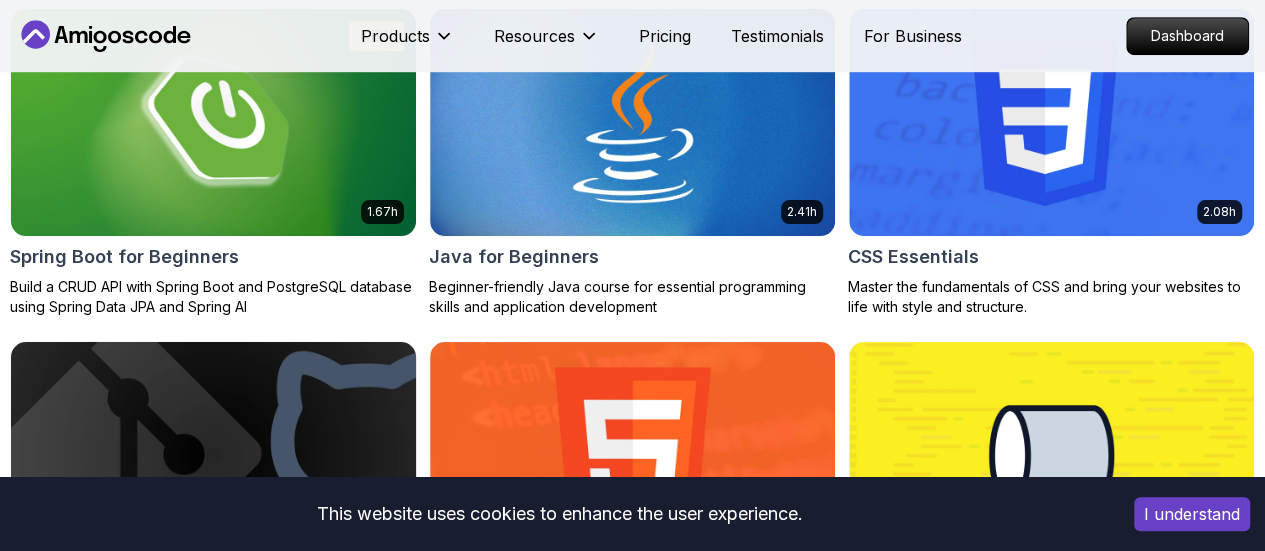 scroll, scrollTop: 600, scrollLeft: 0, axis: vertical 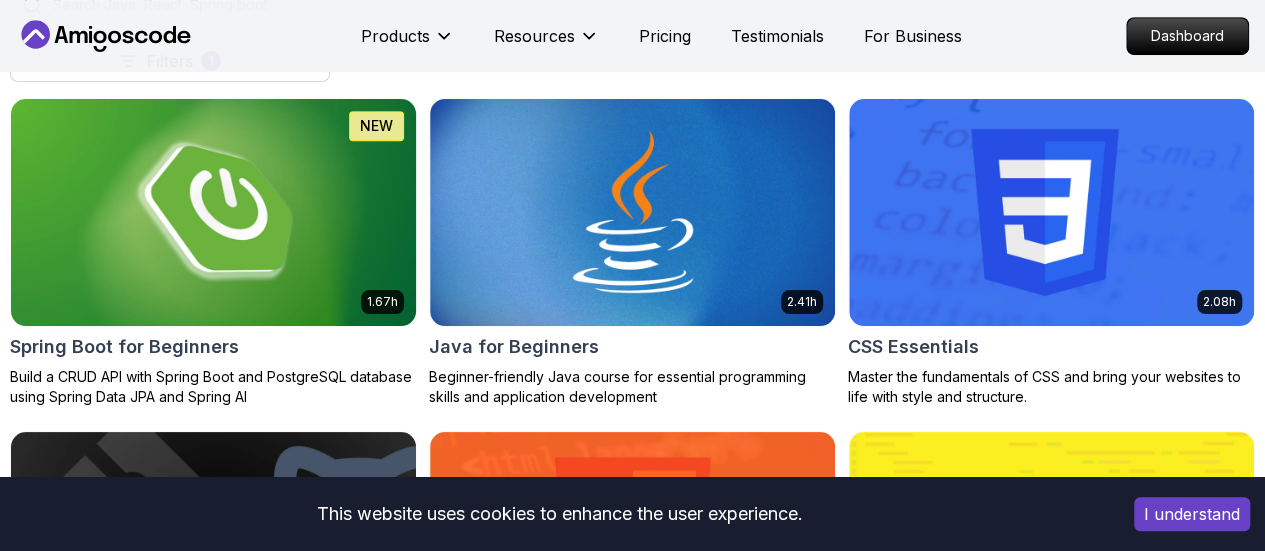 click at bounding box center (213, 212) 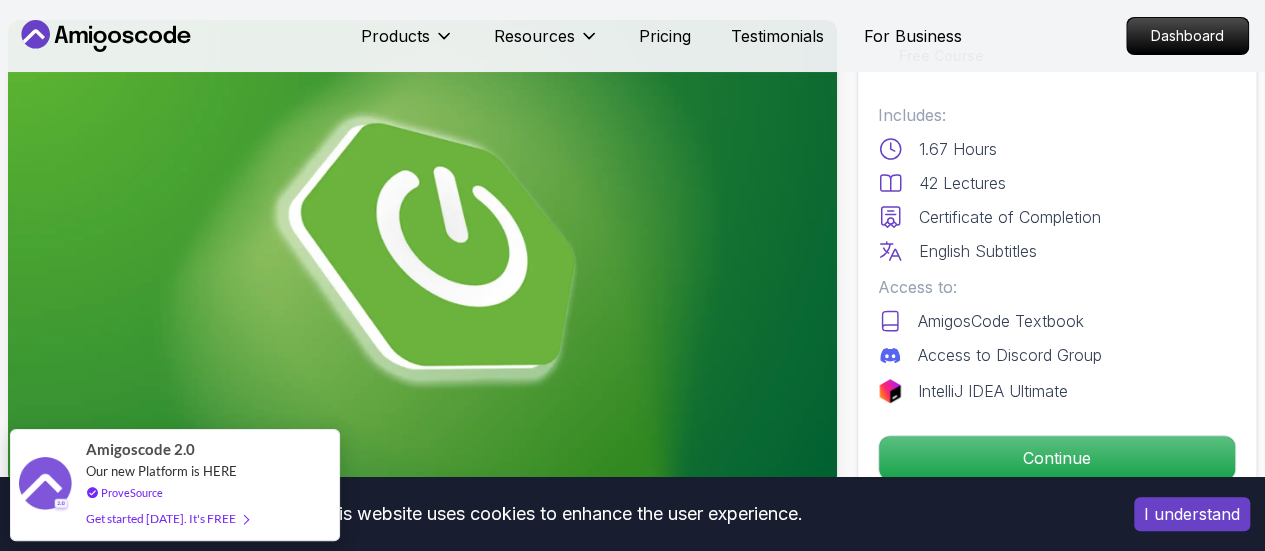 scroll, scrollTop: 0, scrollLeft: 0, axis: both 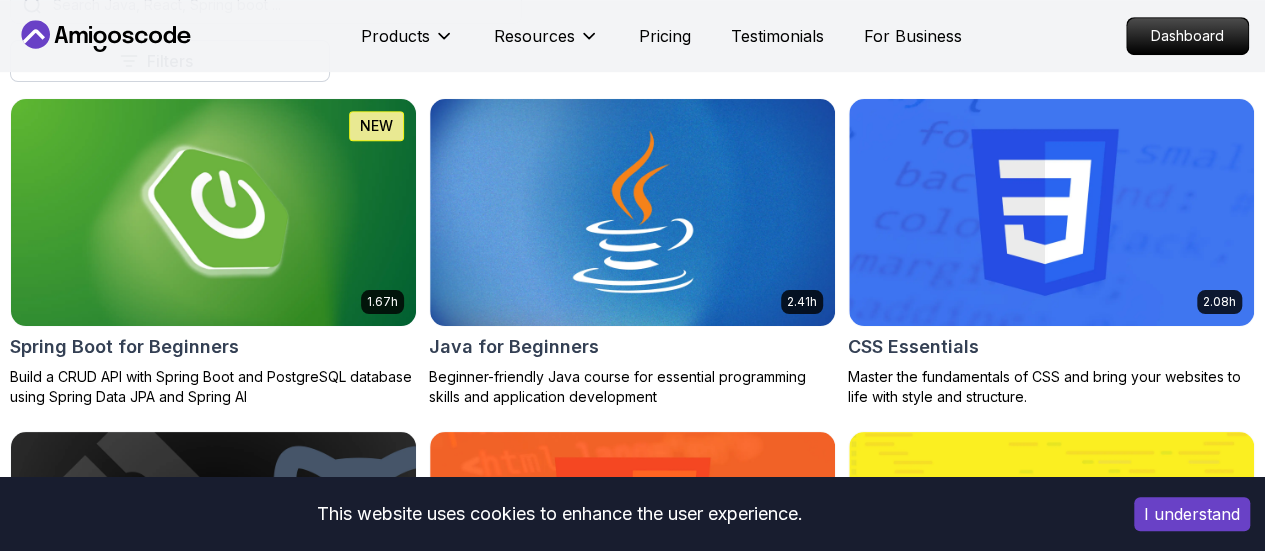 click on "2.41h Java for Beginners Beginner-friendly Java course for essential programming skills and application development" at bounding box center [632, 252] 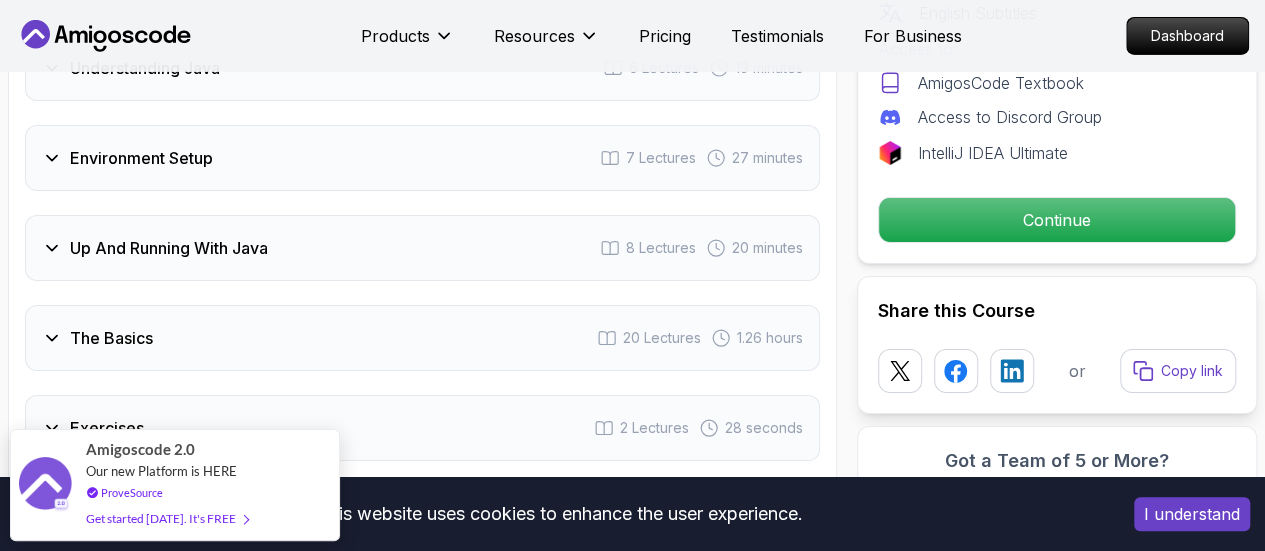scroll, scrollTop: 3400, scrollLeft: 0, axis: vertical 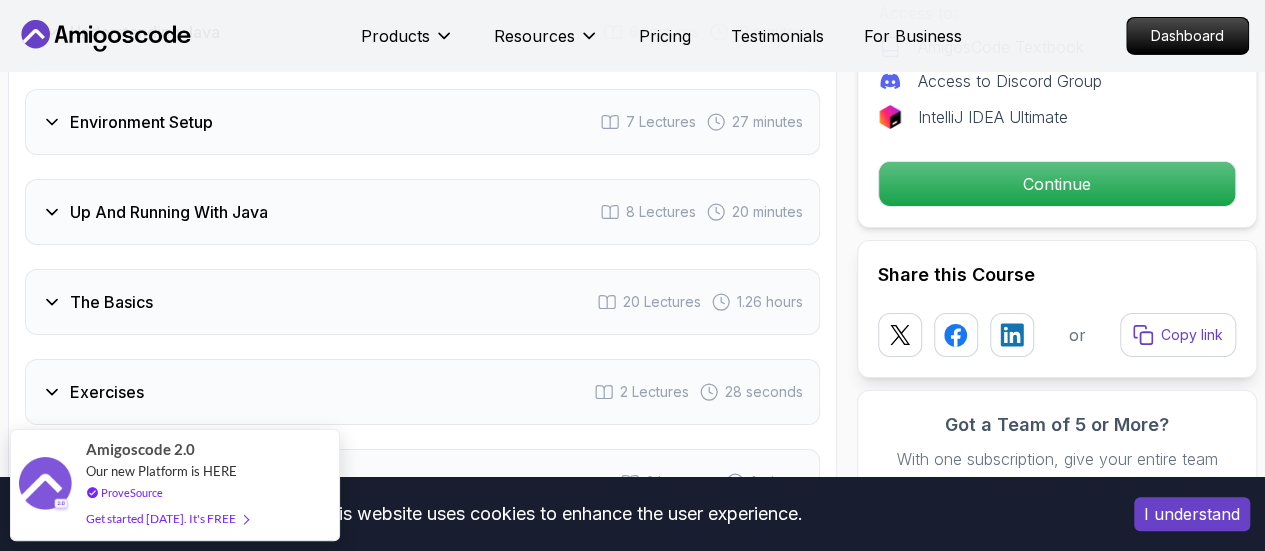 click on "Exercises 2   Lectures     28 seconds" at bounding box center [422, 392] 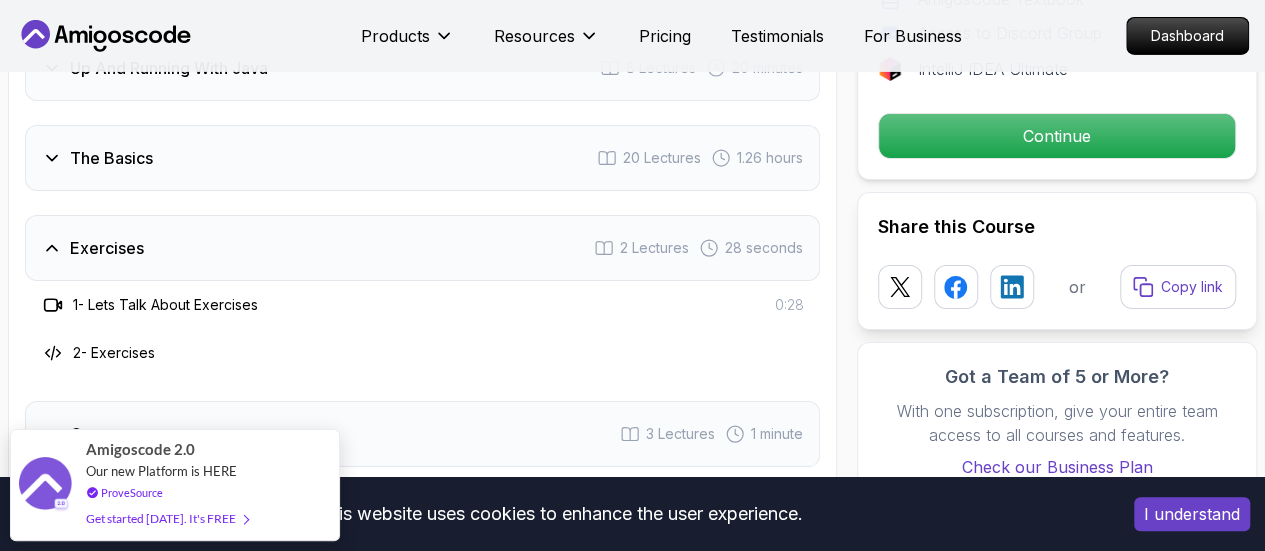 scroll, scrollTop: 3256, scrollLeft: 0, axis: vertical 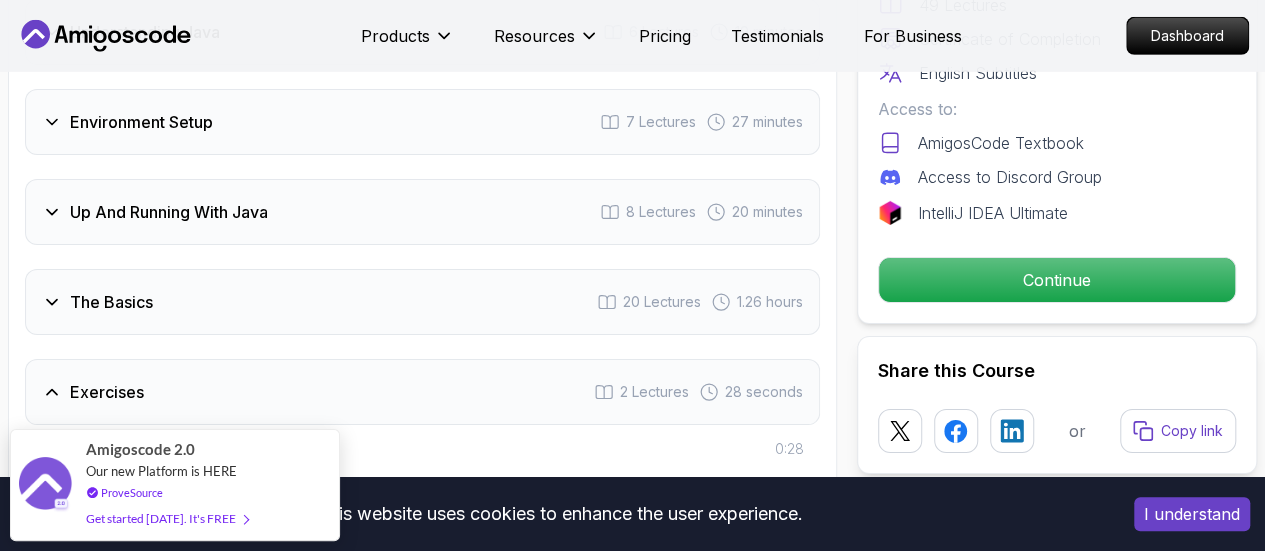 click on "The Basics 20   Lectures     1.26 hours" at bounding box center [422, 302] 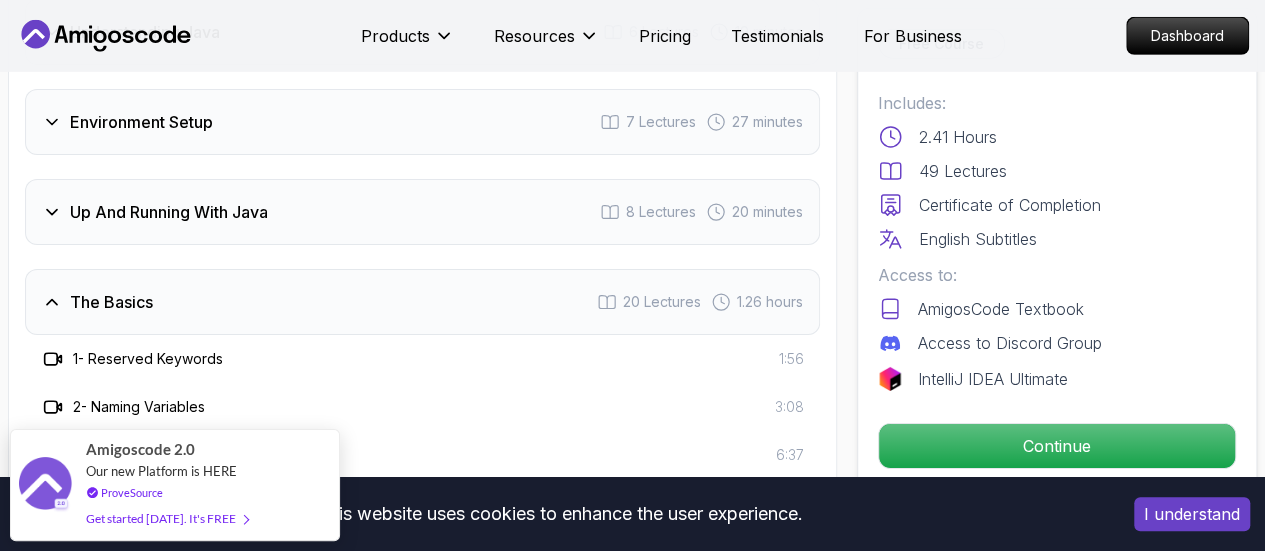 scroll, scrollTop: 3056, scrollLeft: 0, axis: vertical 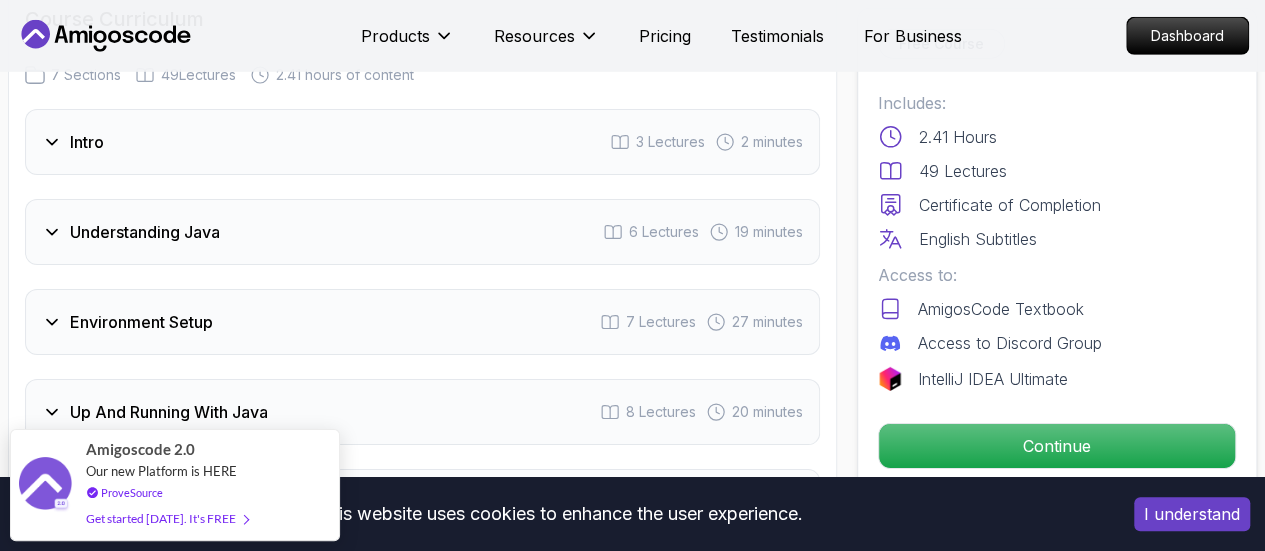 click on "Up And Running With Java 8   Lectures     20 minutes" at bounding box center (422, 412) 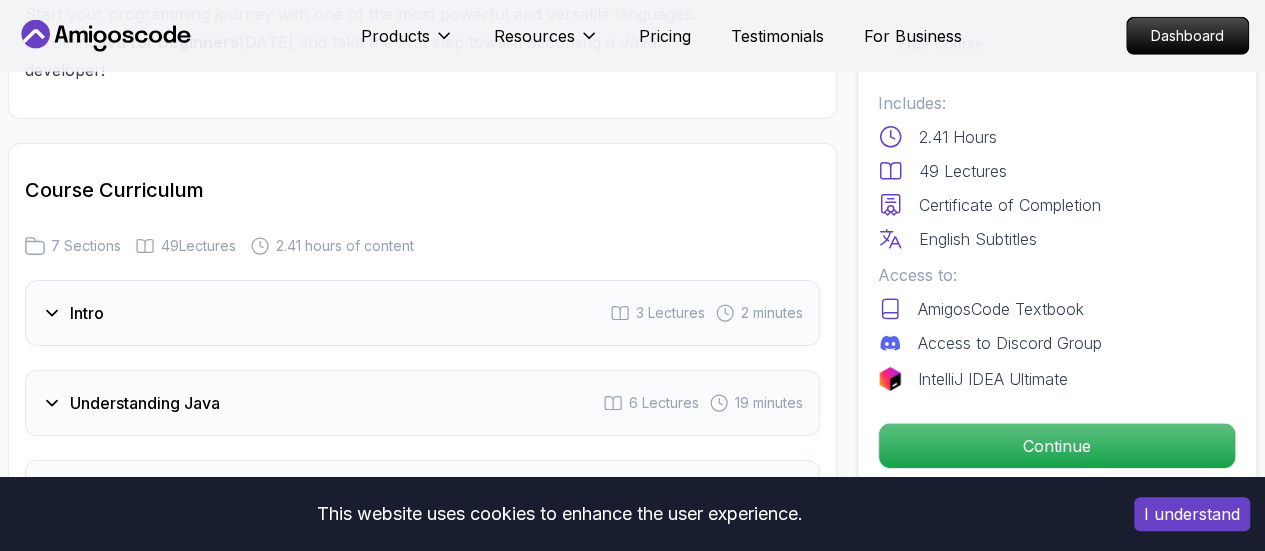 scroll, scrollTop: 2856, scrollLeft: 0, axis: vertical 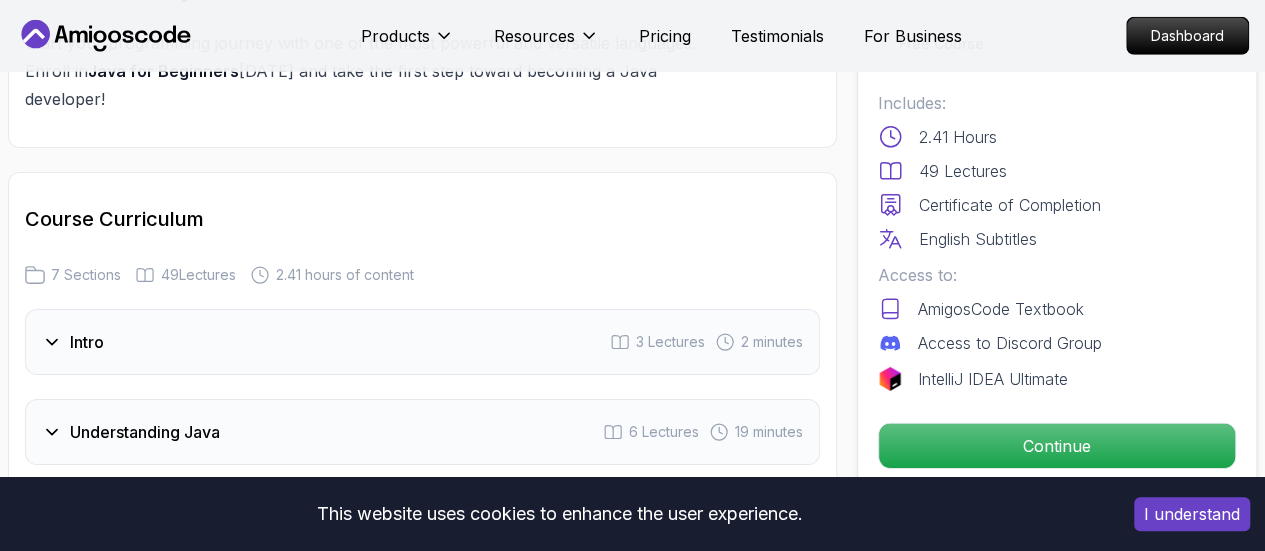 click on "Understanding Java 6   Lectures     19 minutes" at bounding box center (422, 432) 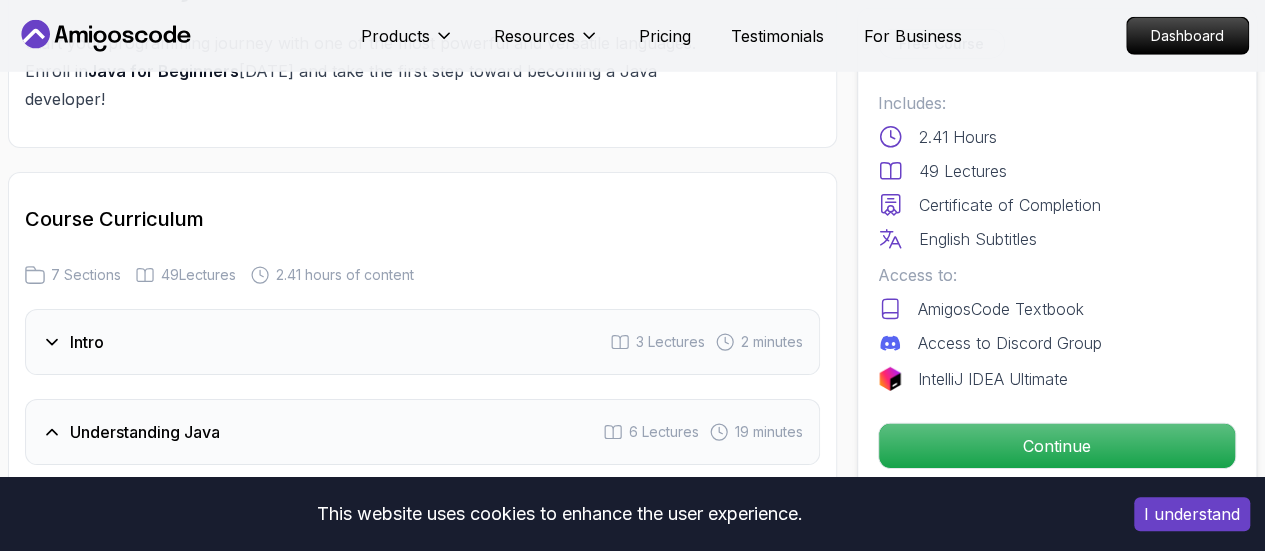 click on "Intro 3   Lectures     2 minutes" at bounding box center [422, 342] 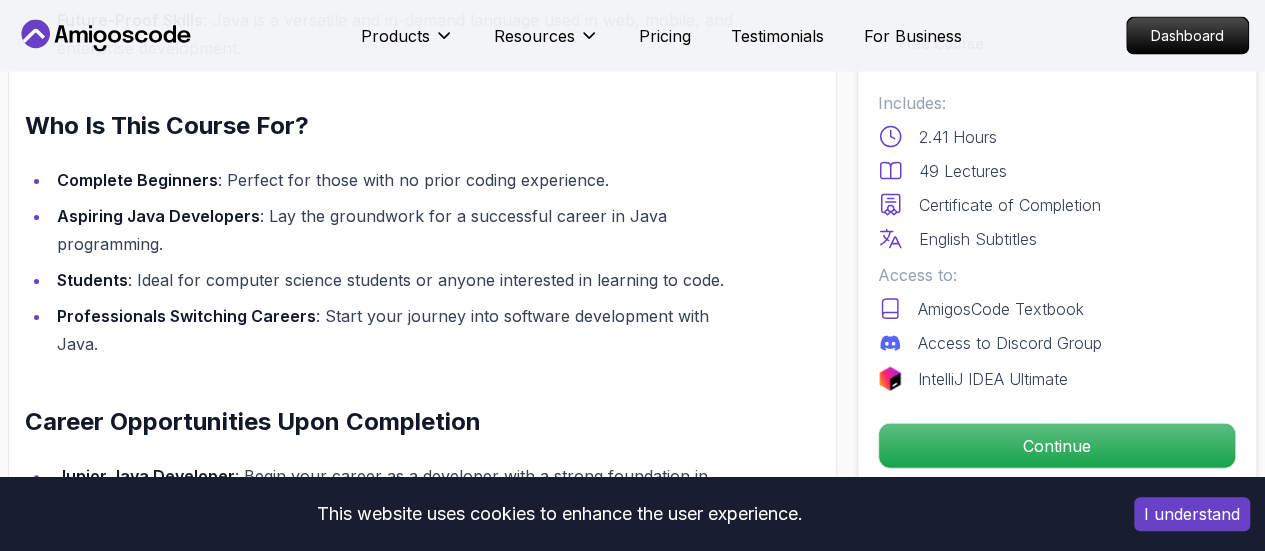 scroll, scrollTop: 2356, scrollLeft: 0, axis: vertical 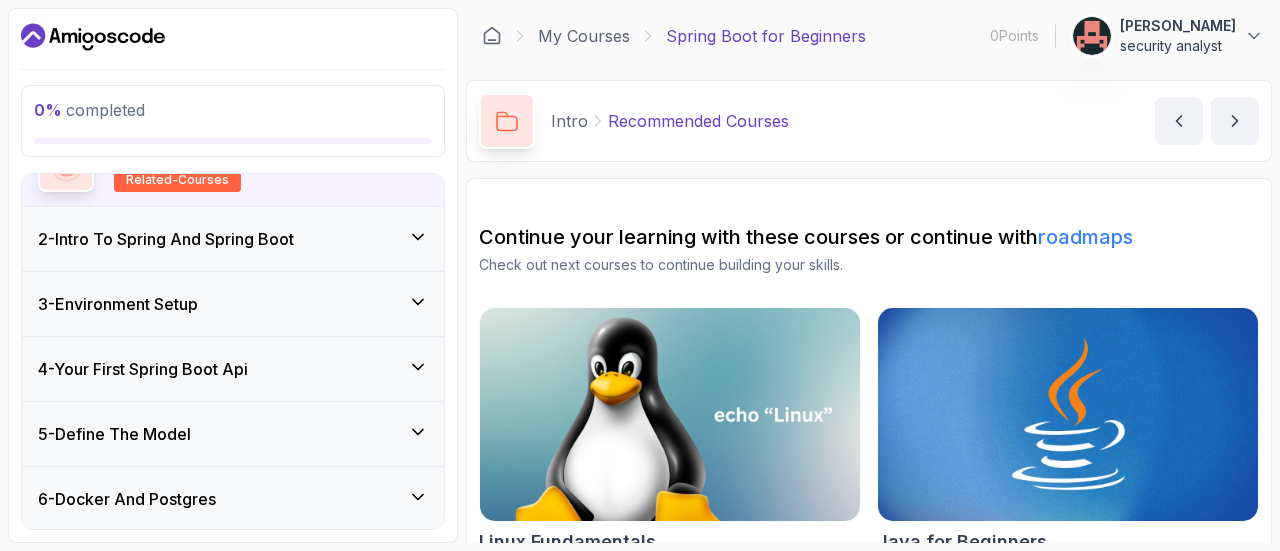 click on "4  -  Your First Spring Boot Api" at bounding box center (233, 369) 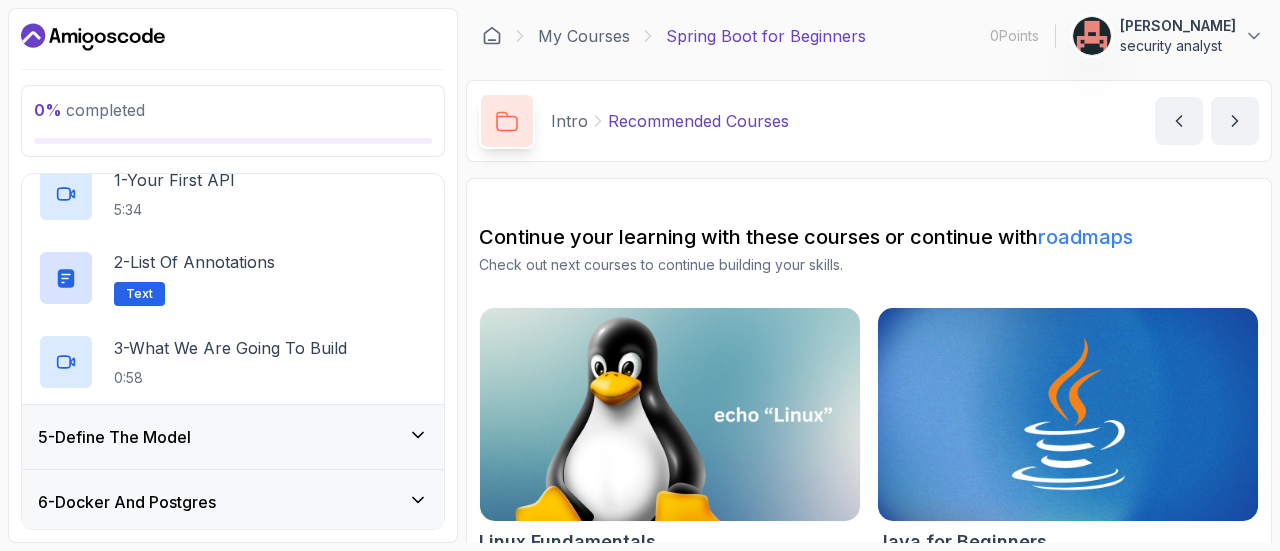 scroll, scrollTop: 283, scrollLeft: 0, axis: vertical 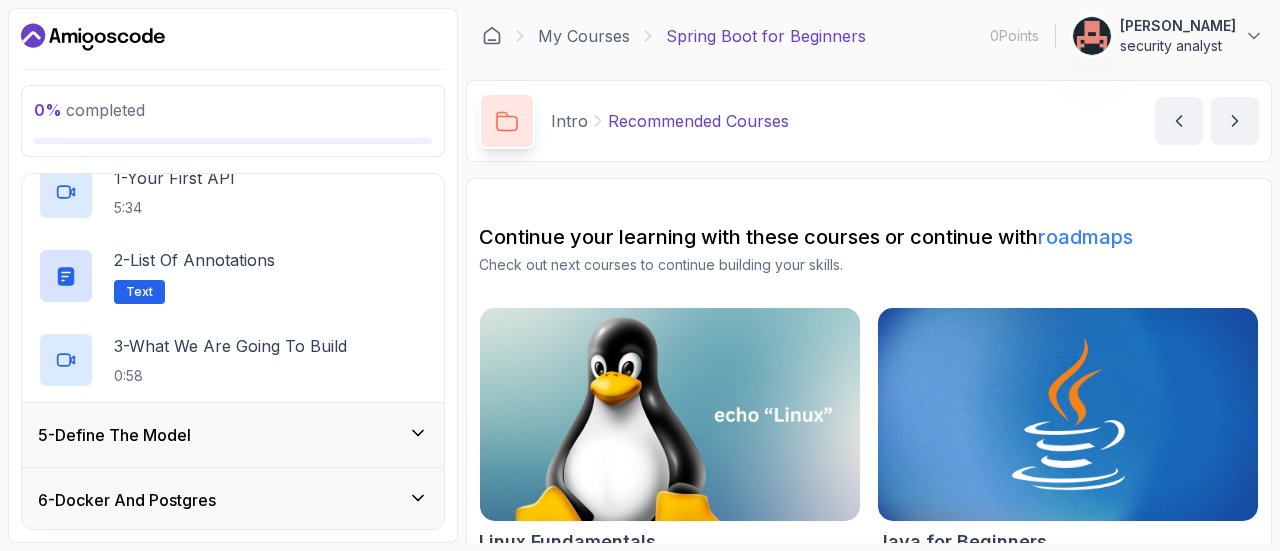 click on "5  -  Define The Model" at bounding box center [233, 435] 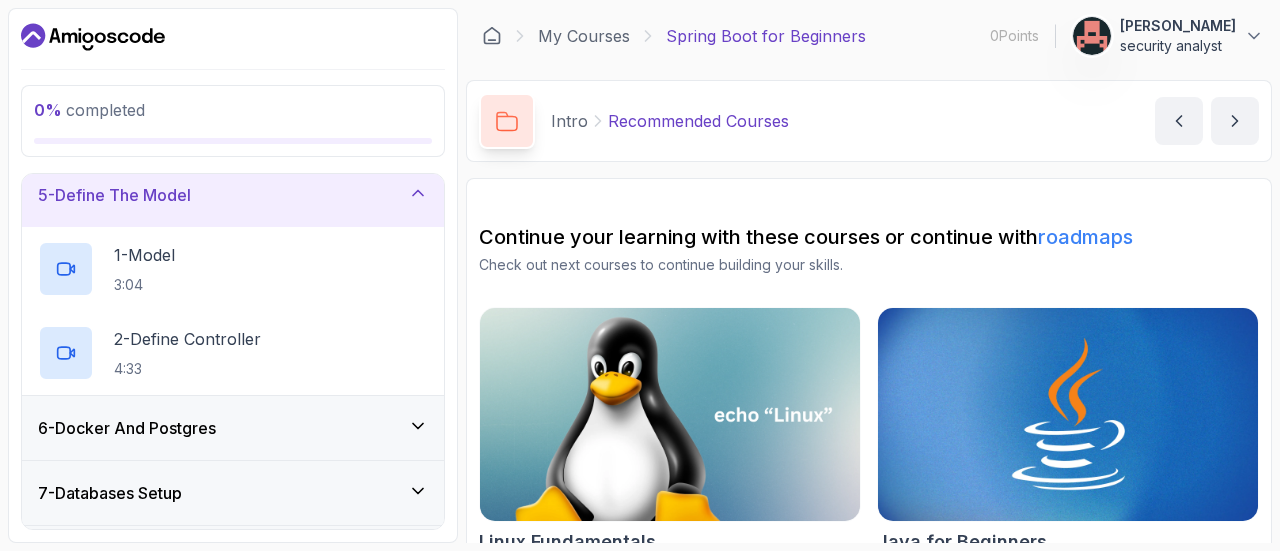 click on "6  -  Docker And Postgres" at bounding box center (233, 428) 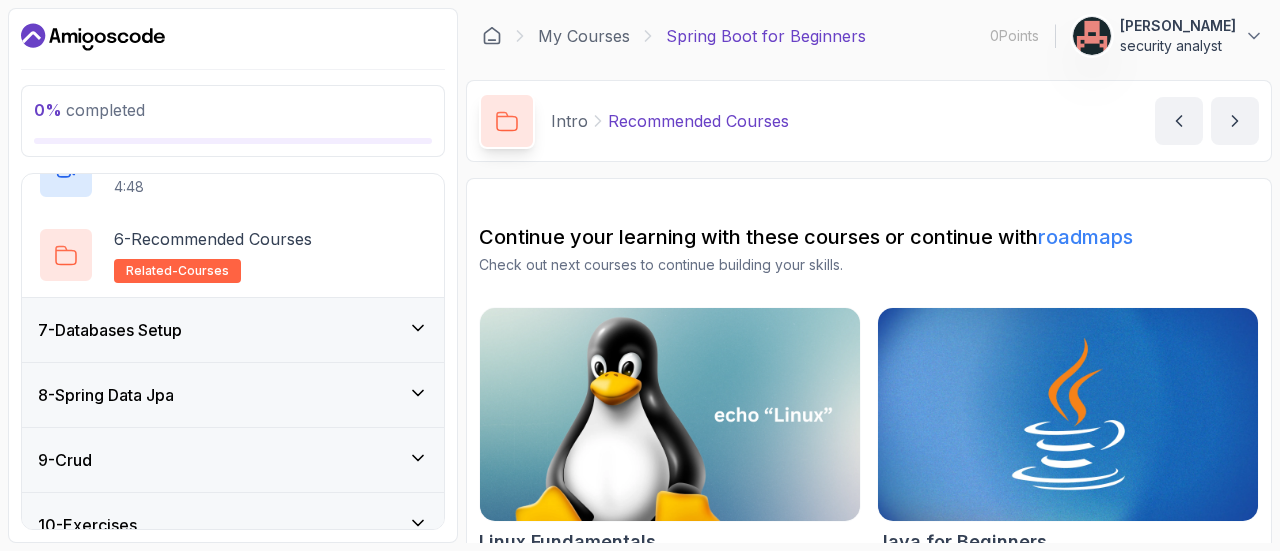scroll, scrollTop: 922, scrollLeft: 0, axis: vertical 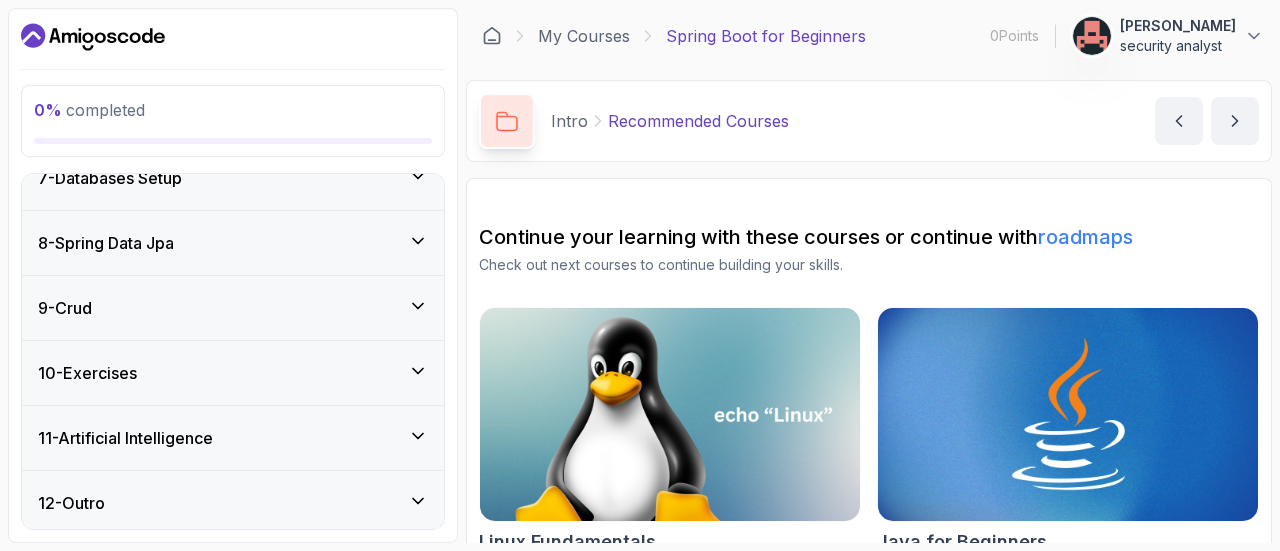 click on "10  -  Exercises" at bounding box center (233, 373) 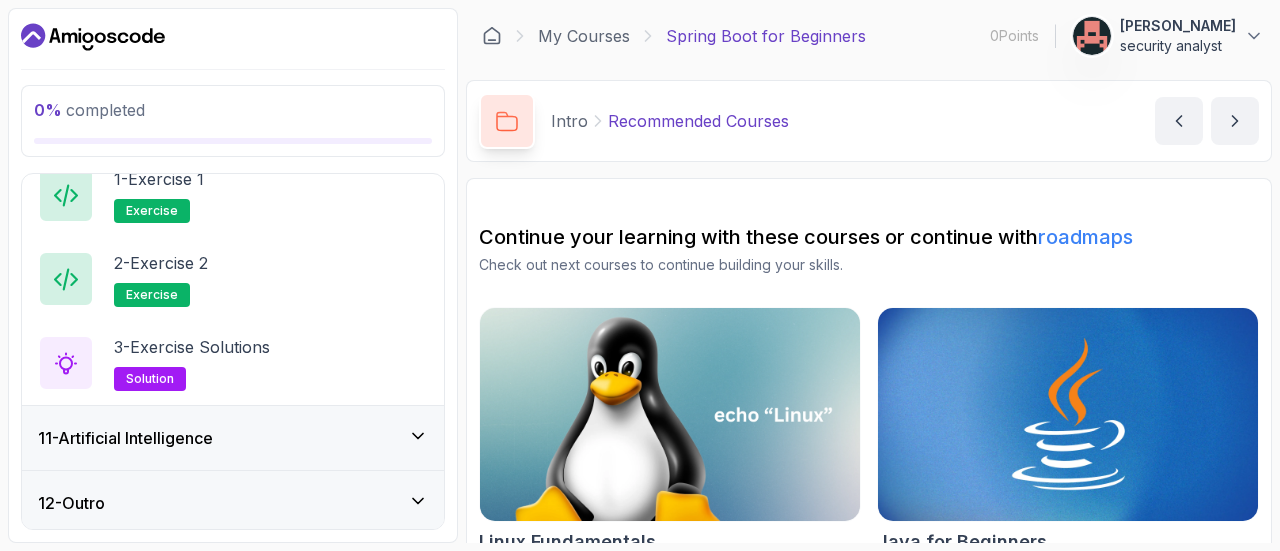 click on "11  -  Artificial Intelligence" at bounding box center [233, 438] 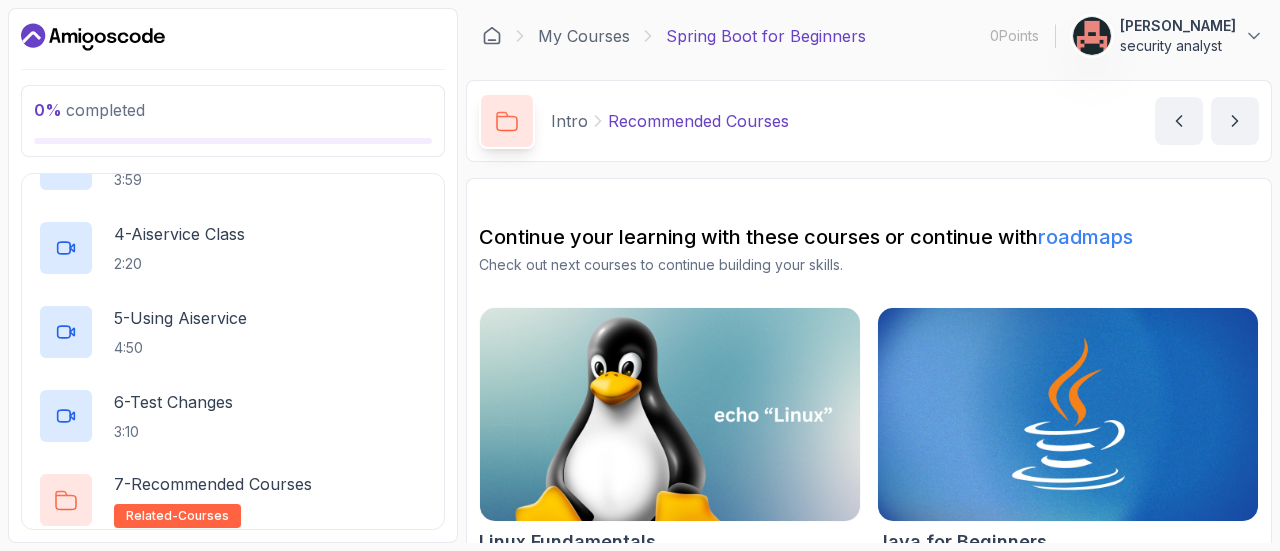 scroll, scrollTop: 1006, scrollLeft: 0, axis: vertical 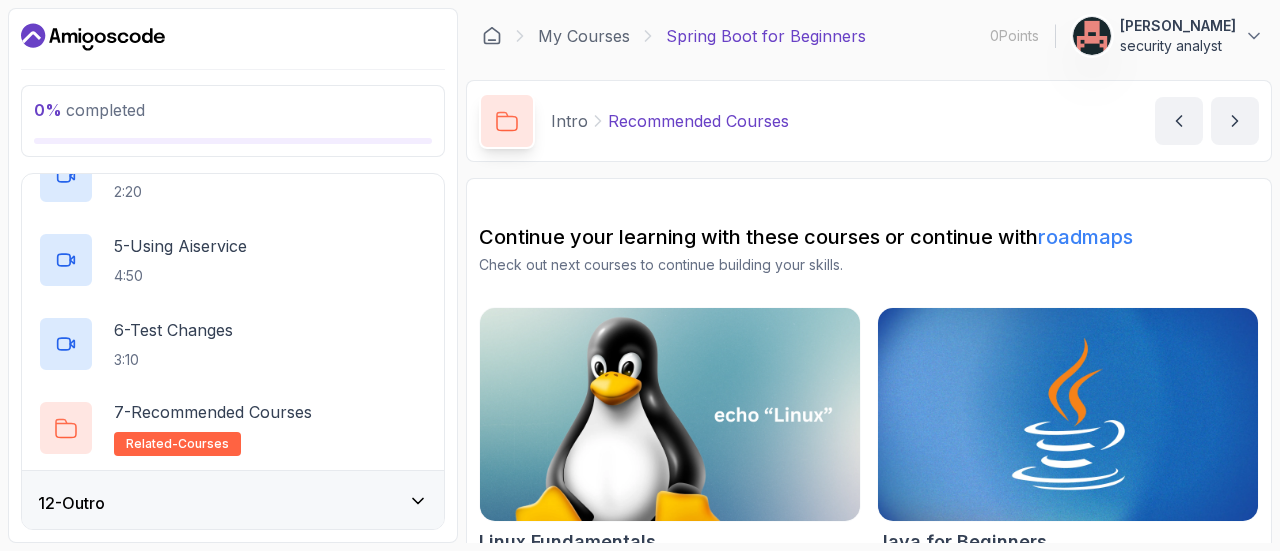 click on "12  -  Outro" at bounding box center [233, 503] 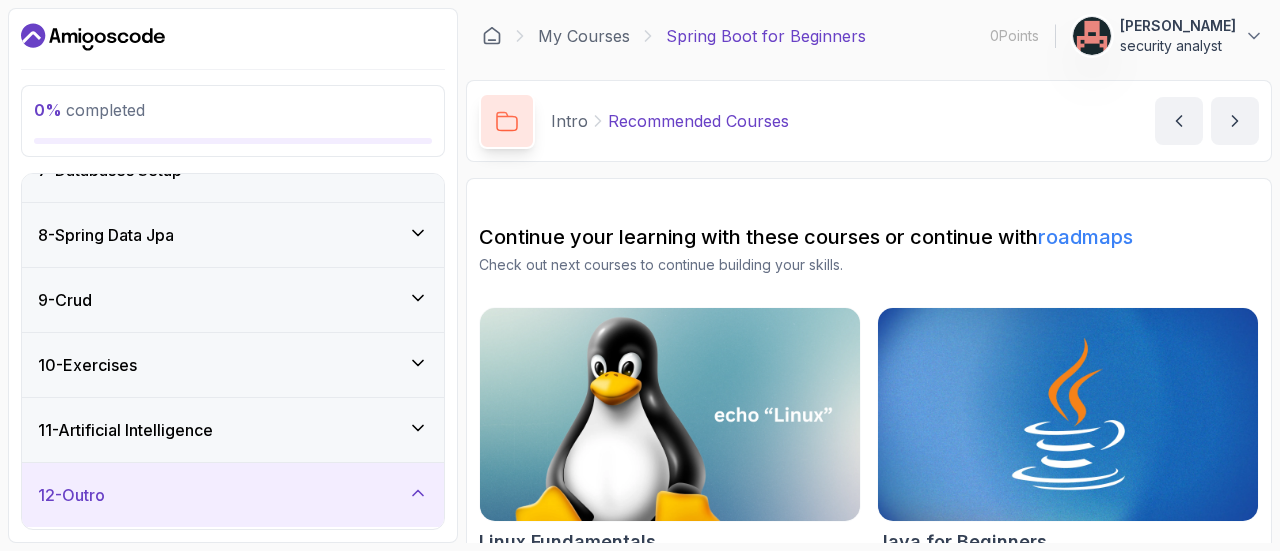 scroll, scrollTop: 0, scrollLeft: 0, axis: both 